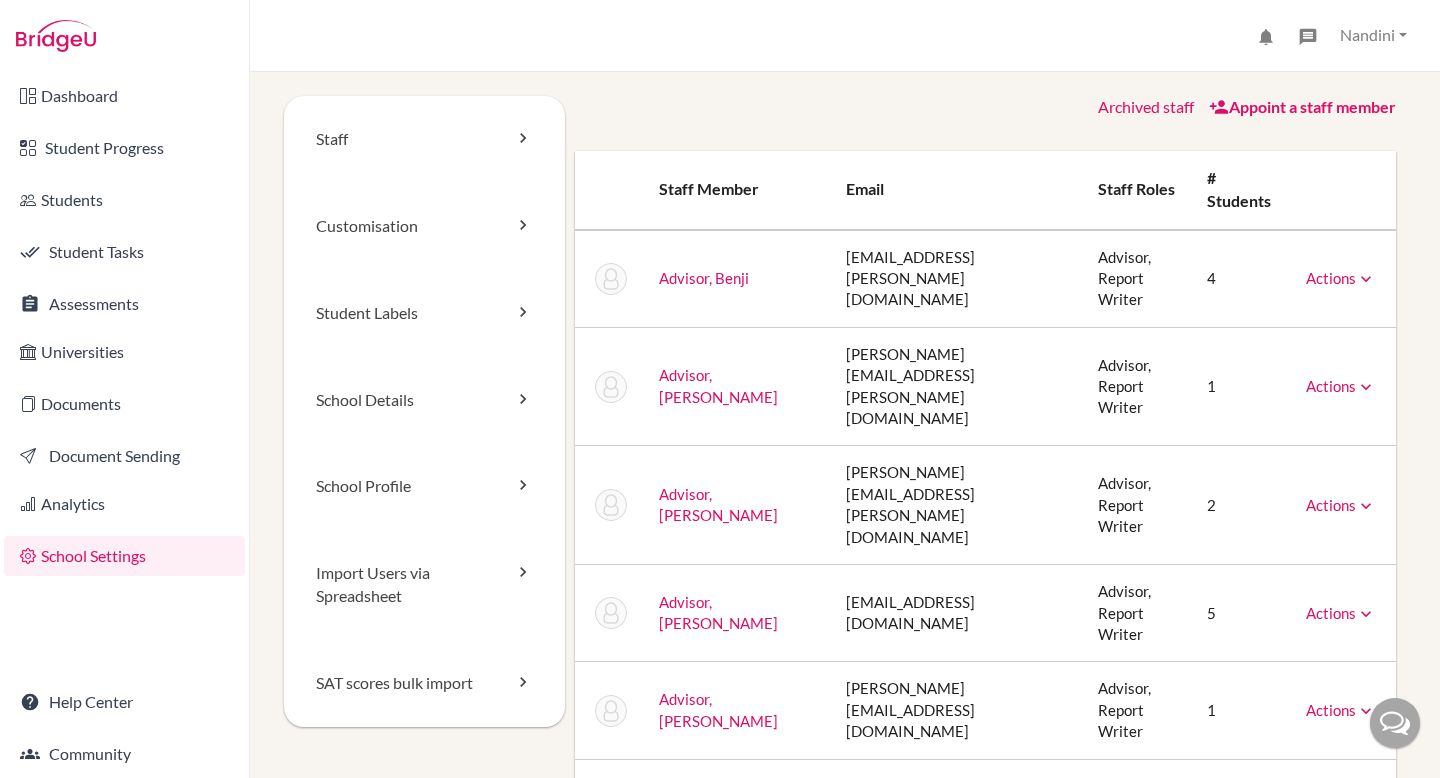 scroll, scrollTop: 0, scrollLeft: 0, axis: both 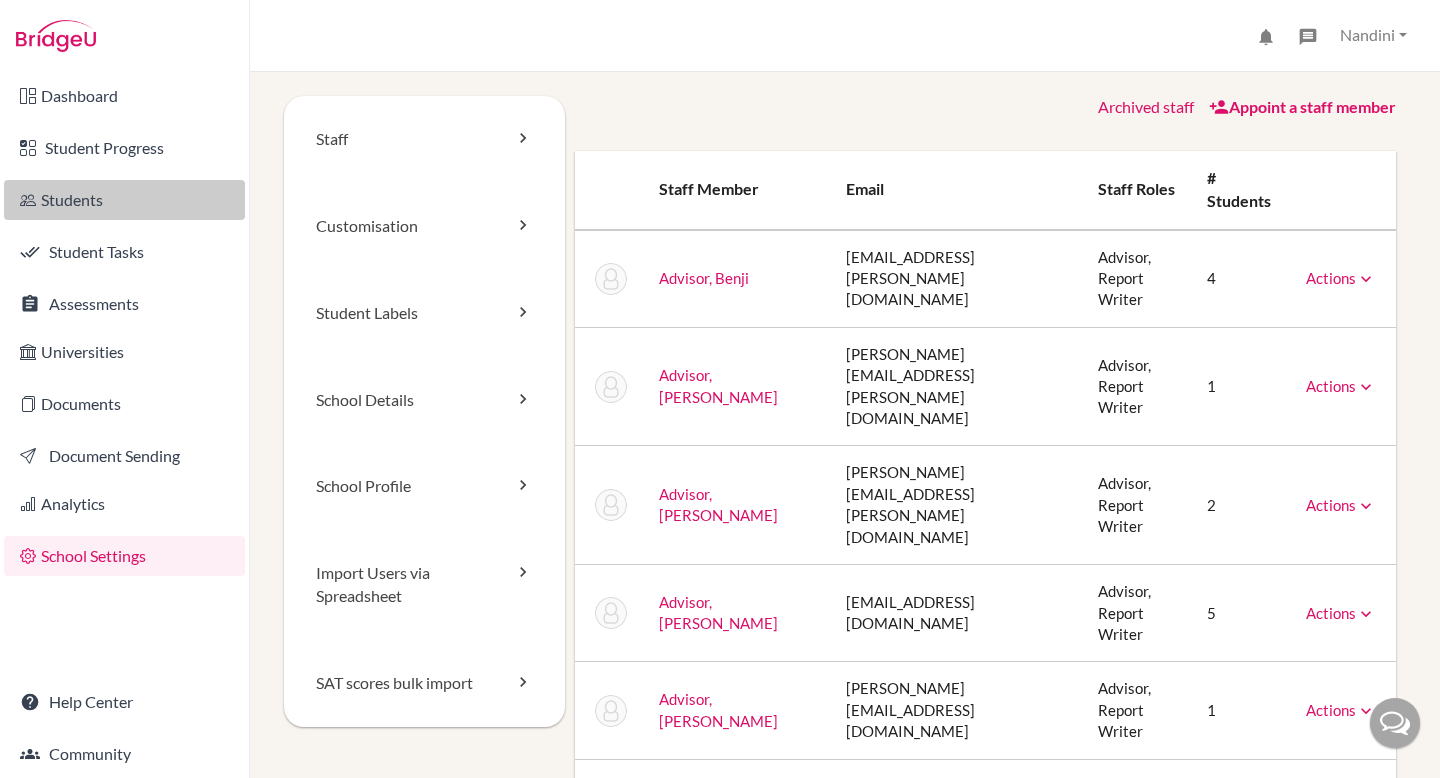 click on "Students" at bounding box center (124, 200) 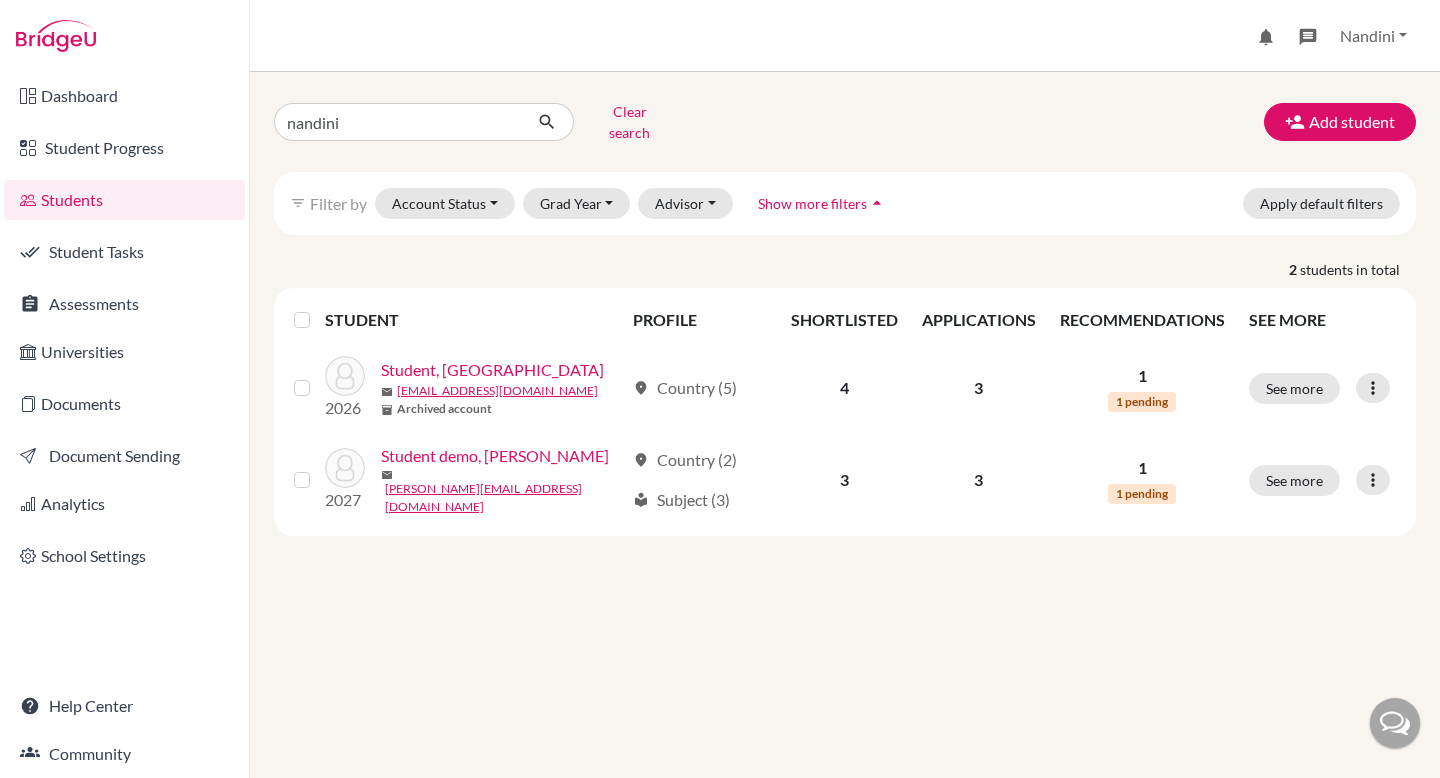 scroll, scrollTop: 0, scrollLeft: 0, axis: both 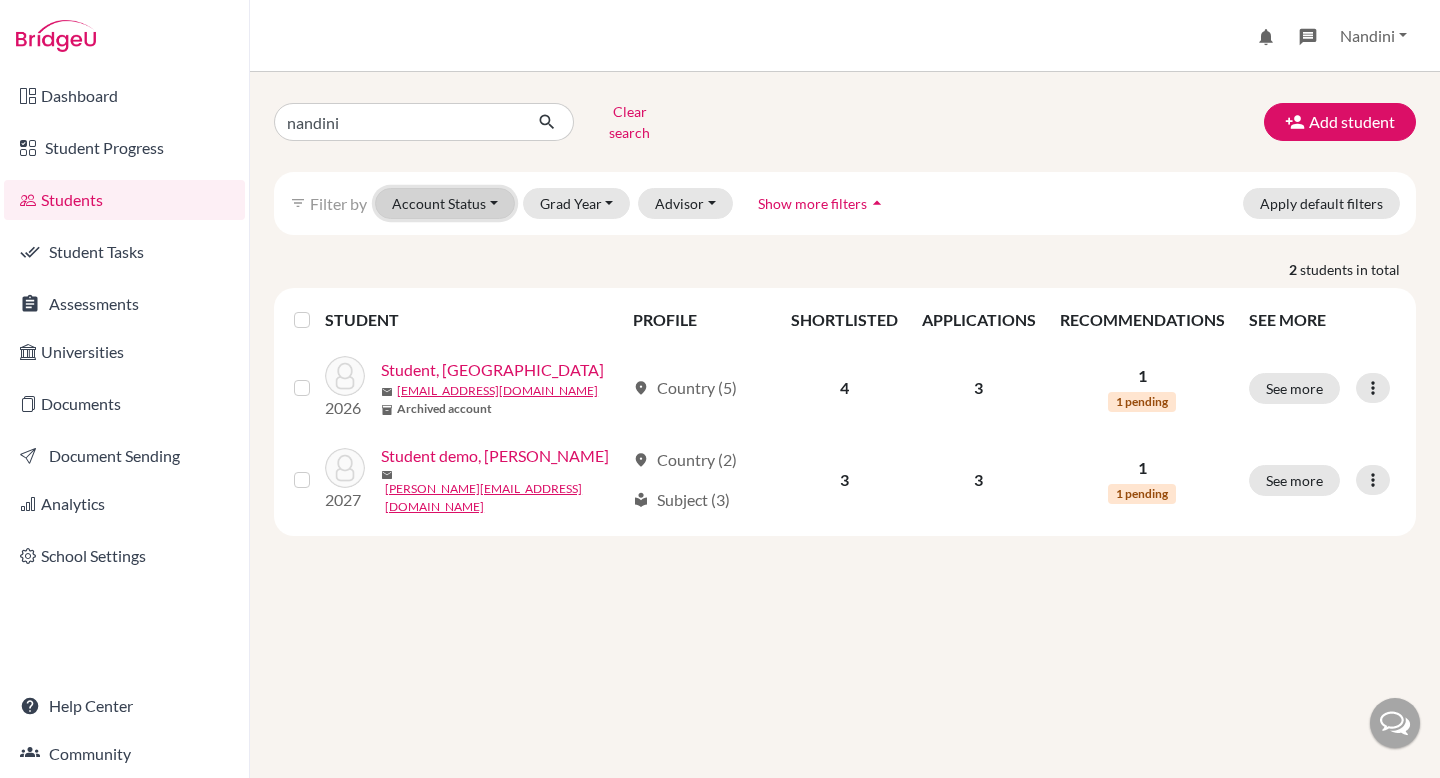 click on "Account Status" at bounding box center (445, 203) 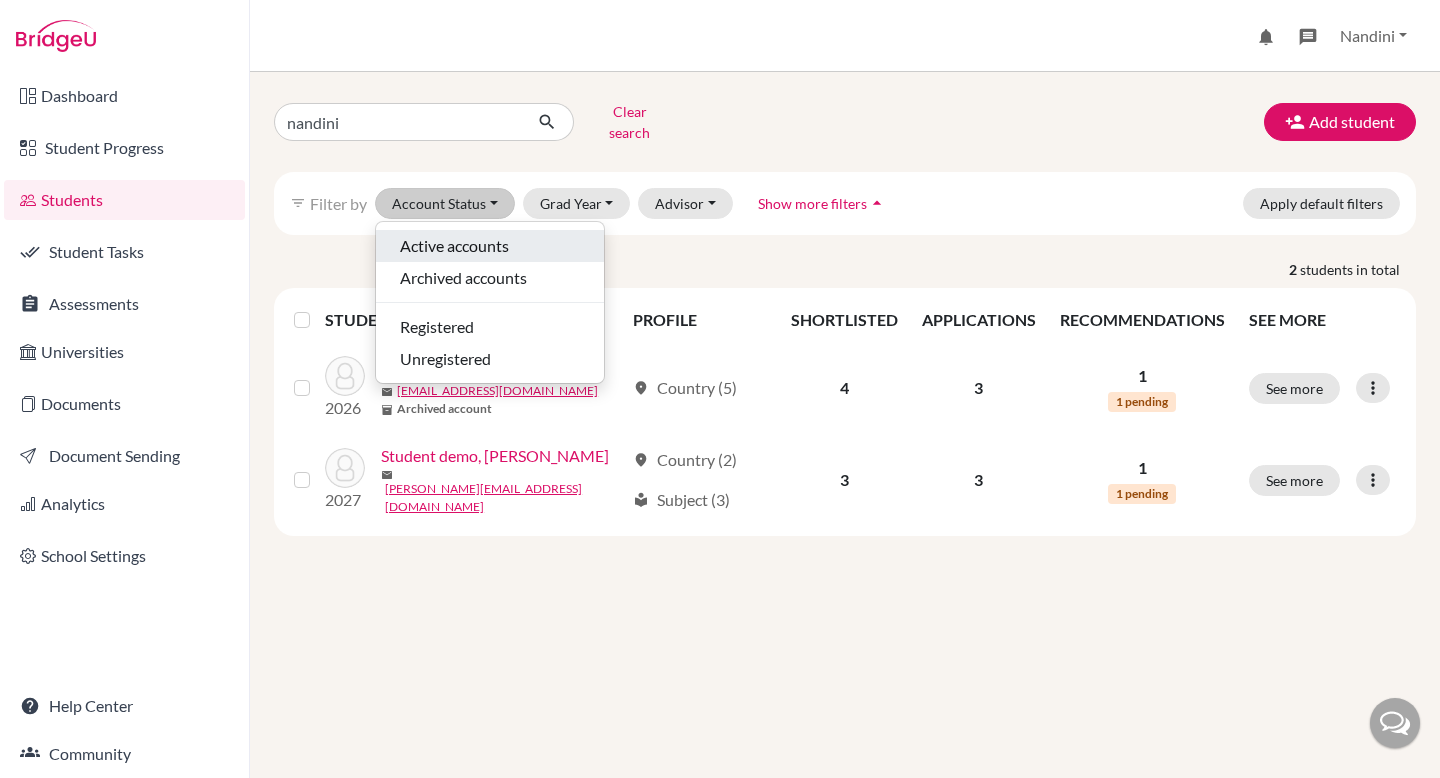 click on "Active accounts" at bounding box center (454, 246) 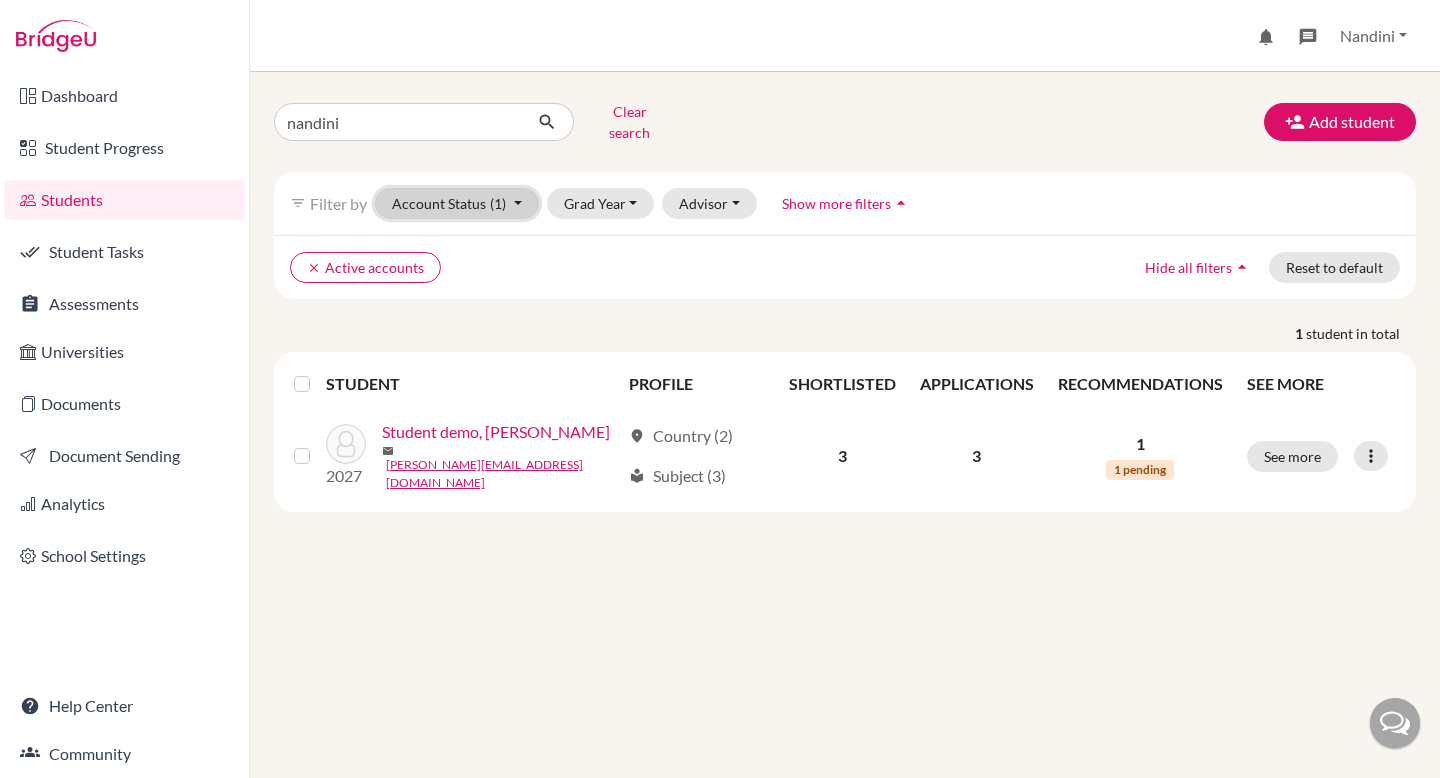click on "Account Status (1)" at bounding box center [457, 203] 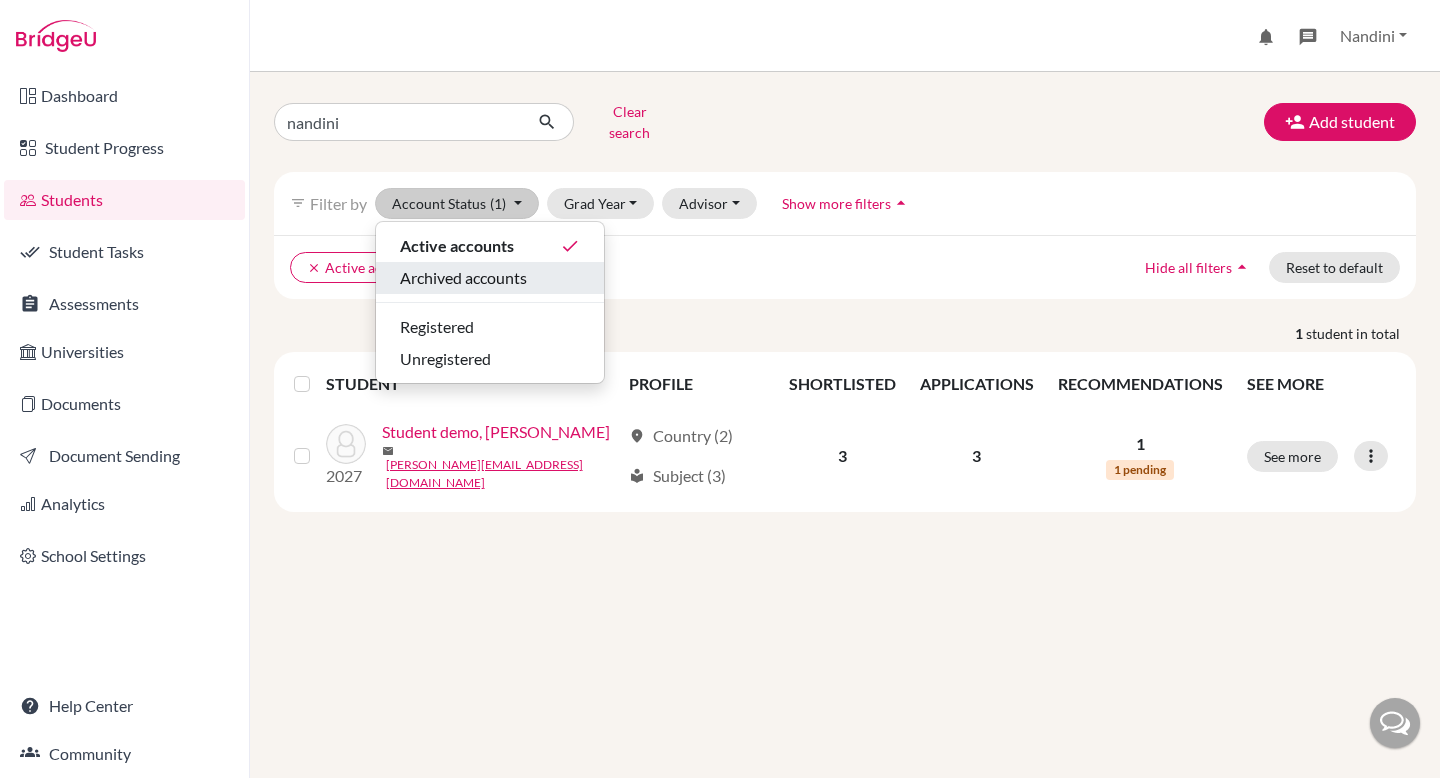 click on "Archived accounts" at bounding box center [463, 278] 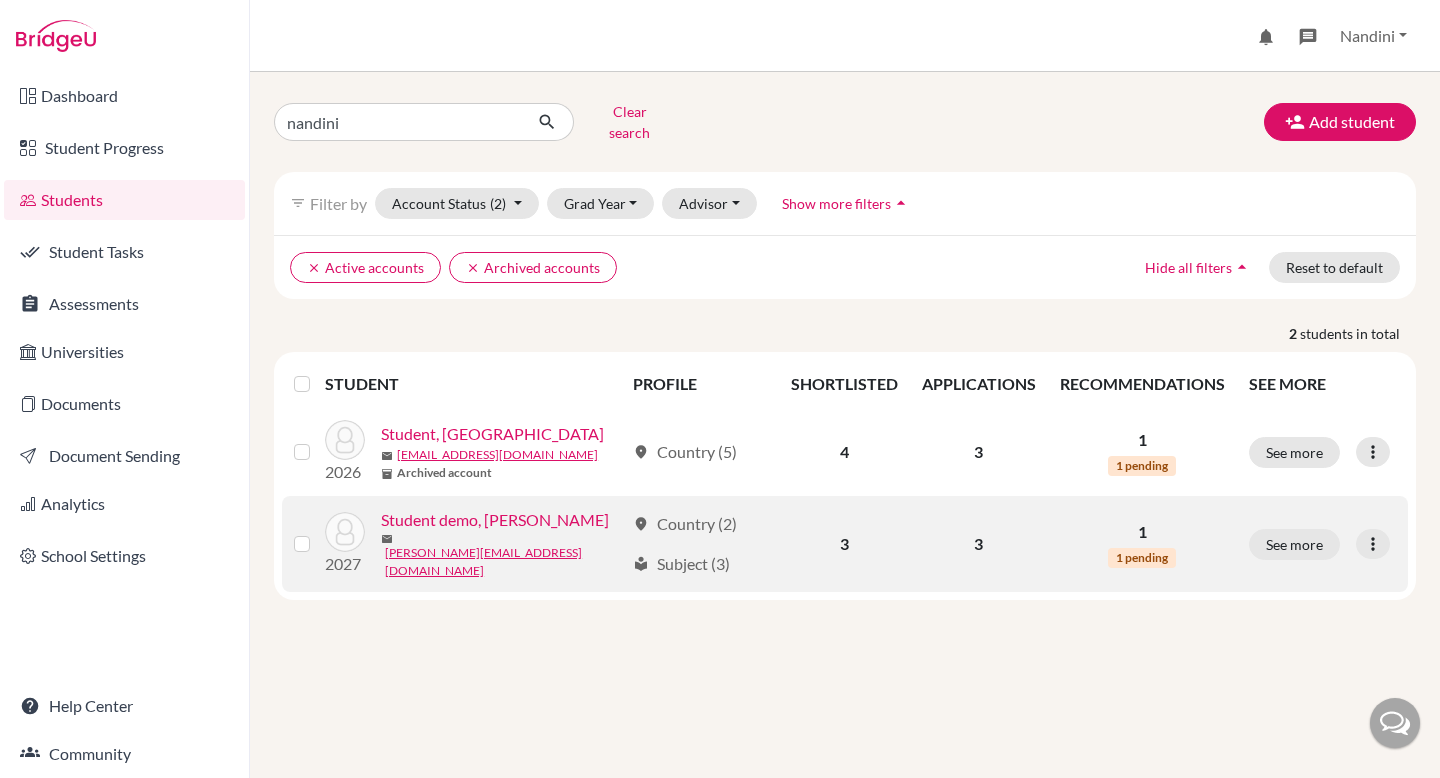 click on "Student demo, Nandini" at bounding box center [495, 520] 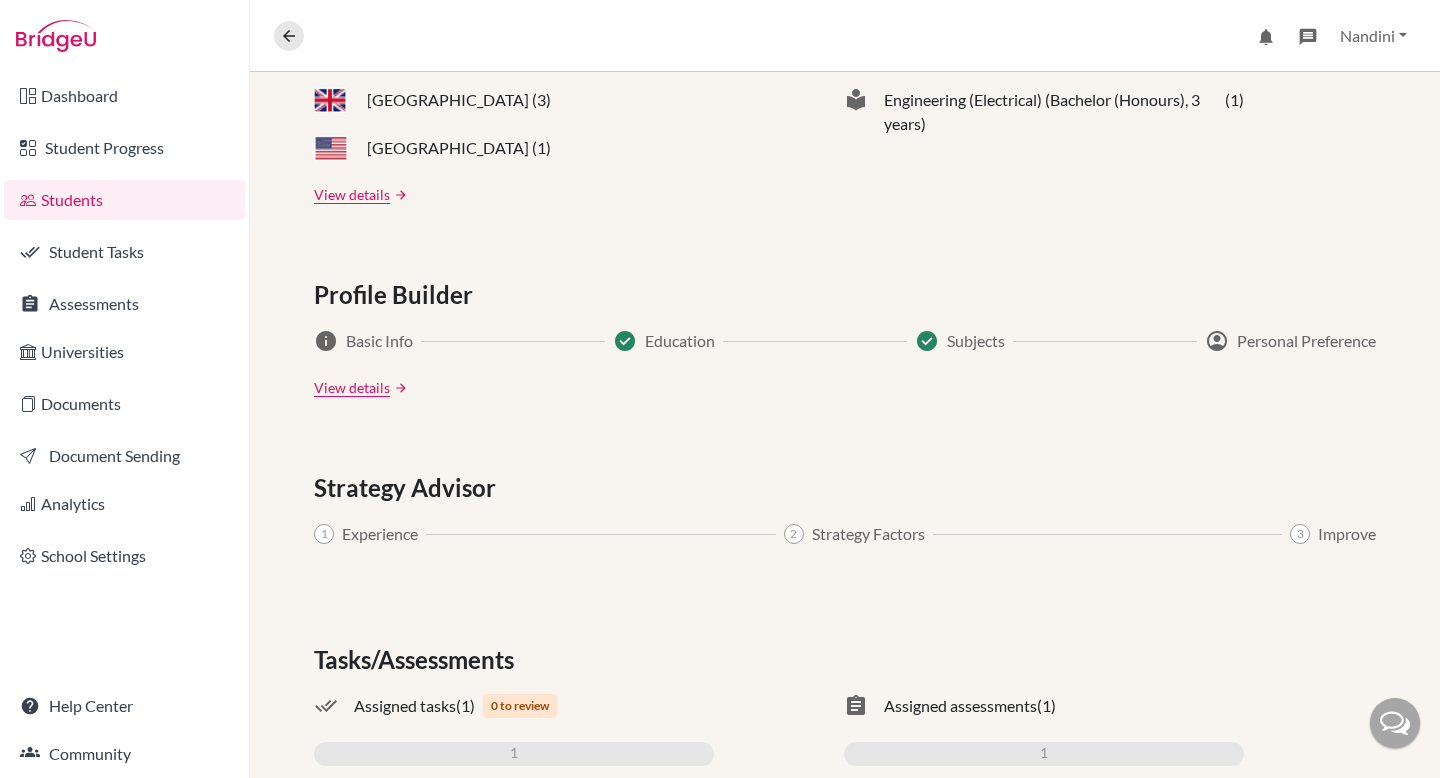 scroll, scrollTop: 1005, scrollLeft: 0, axis: vertical 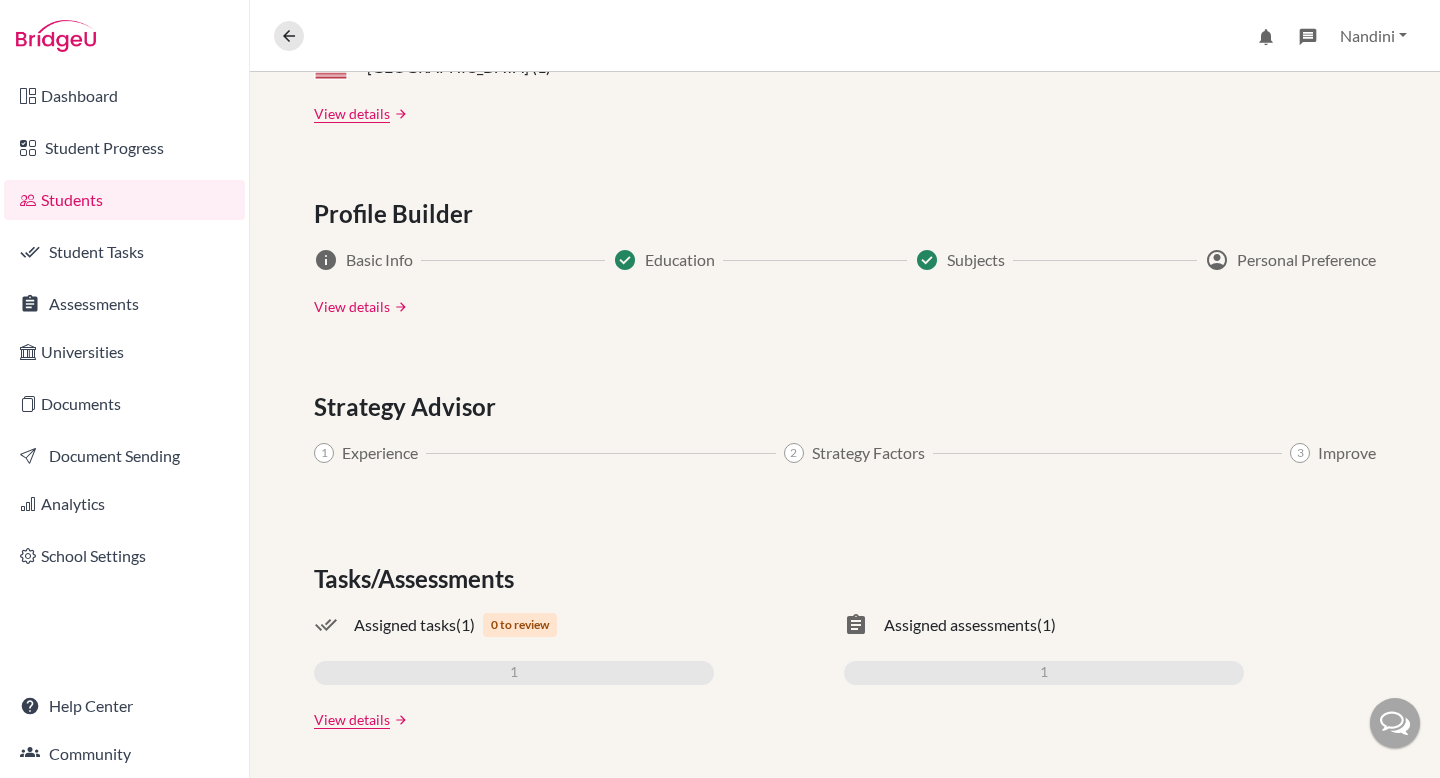 click on "View details" at bounding box center (352, 306) 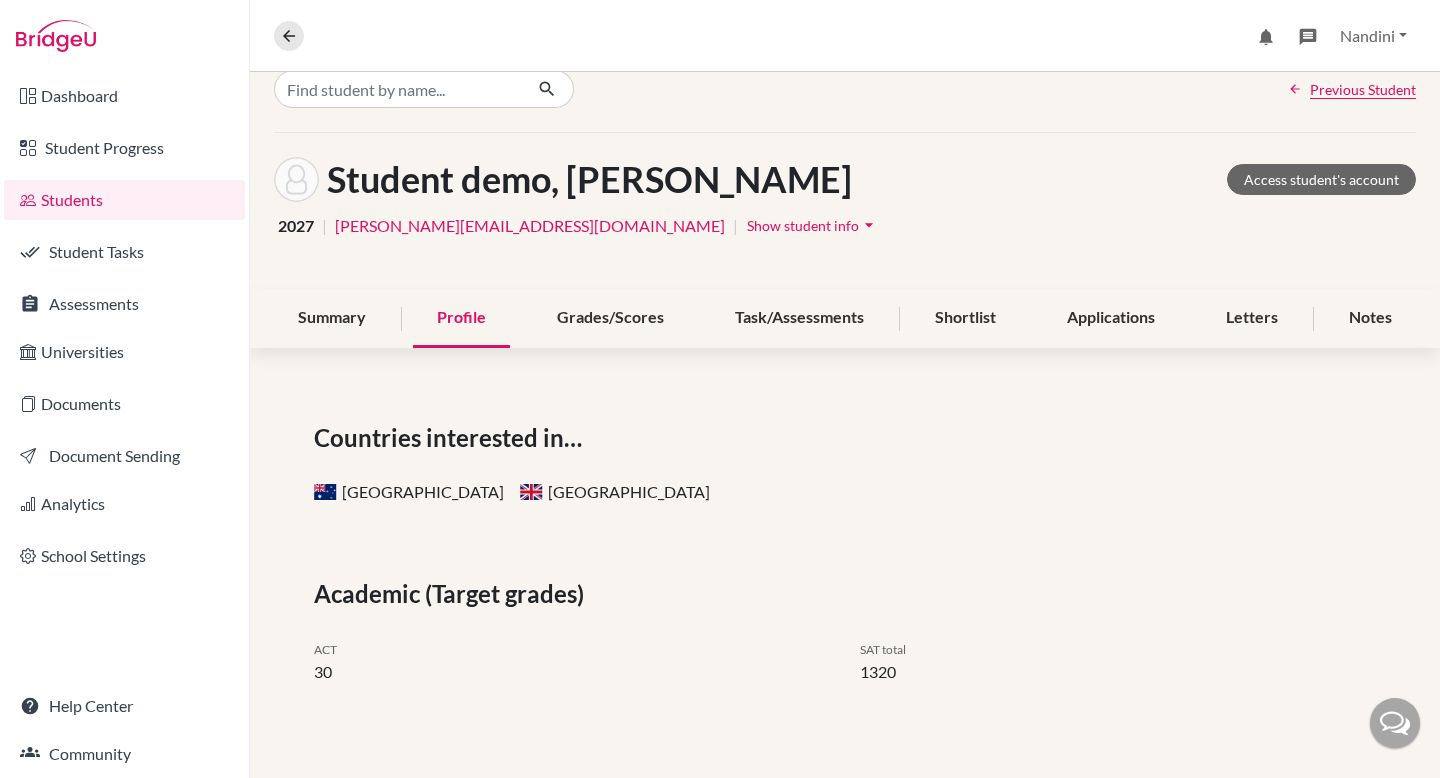 scroll, scrollTop: 0, scrollLeft: 0, axis: both 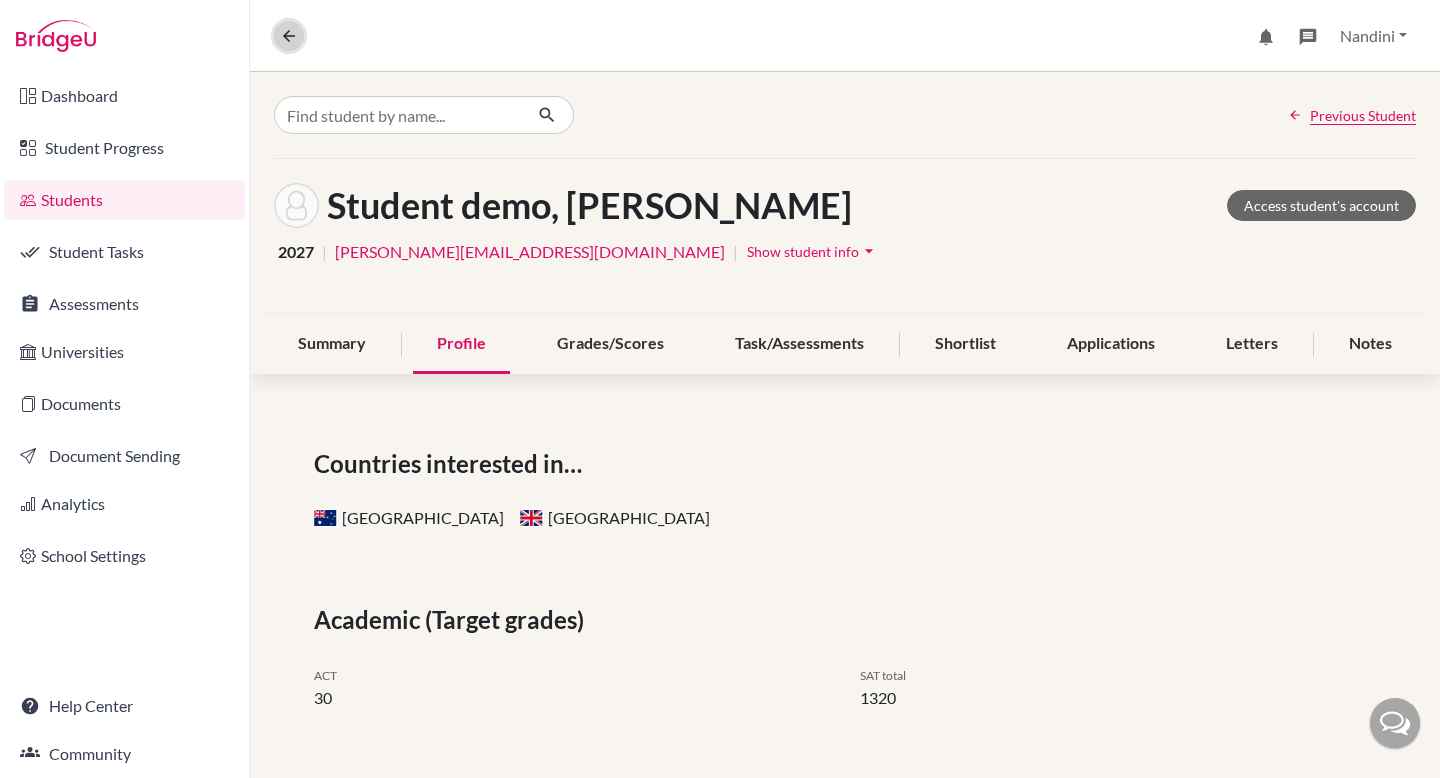 click at bounding box center [289, 36] 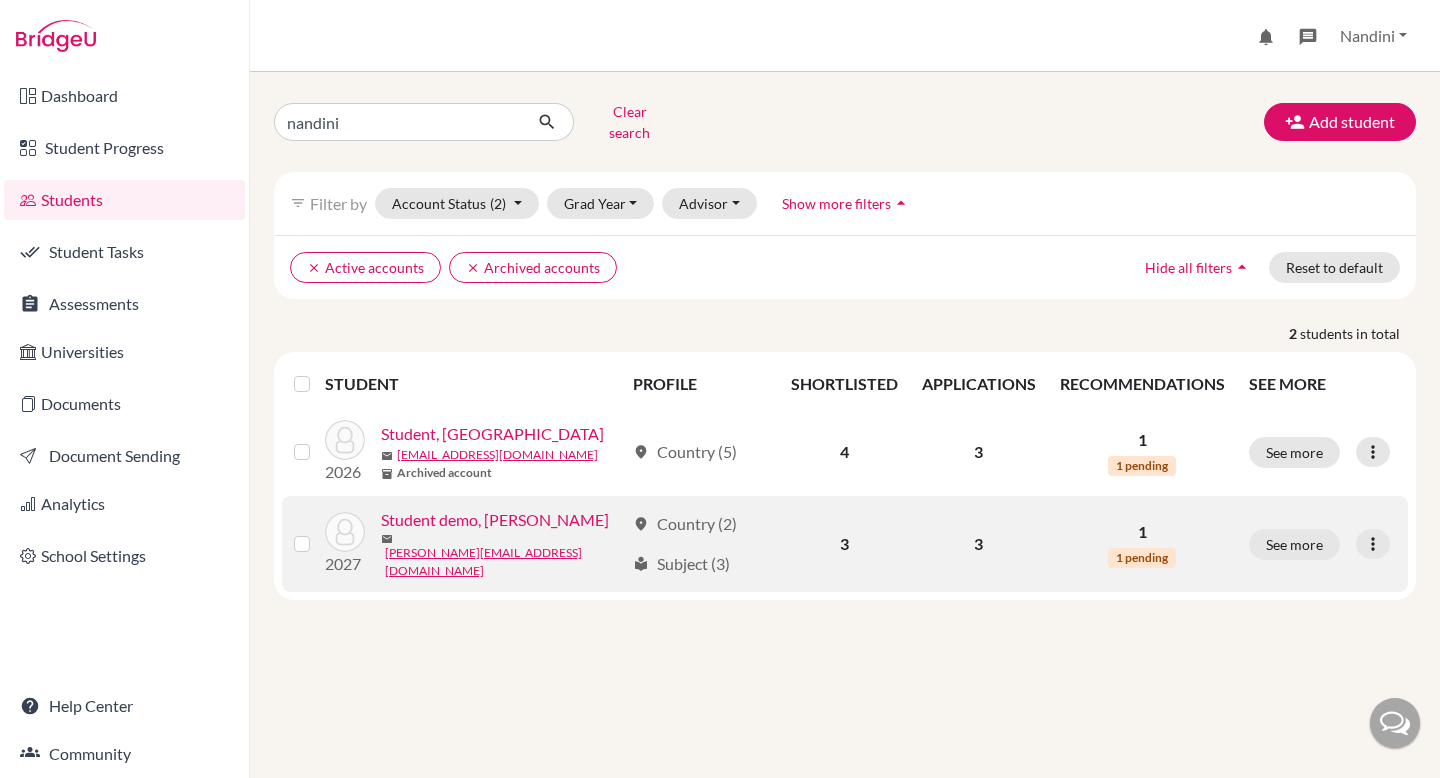 click on "Student demo, Nandini" at bounding box center [495, 520] 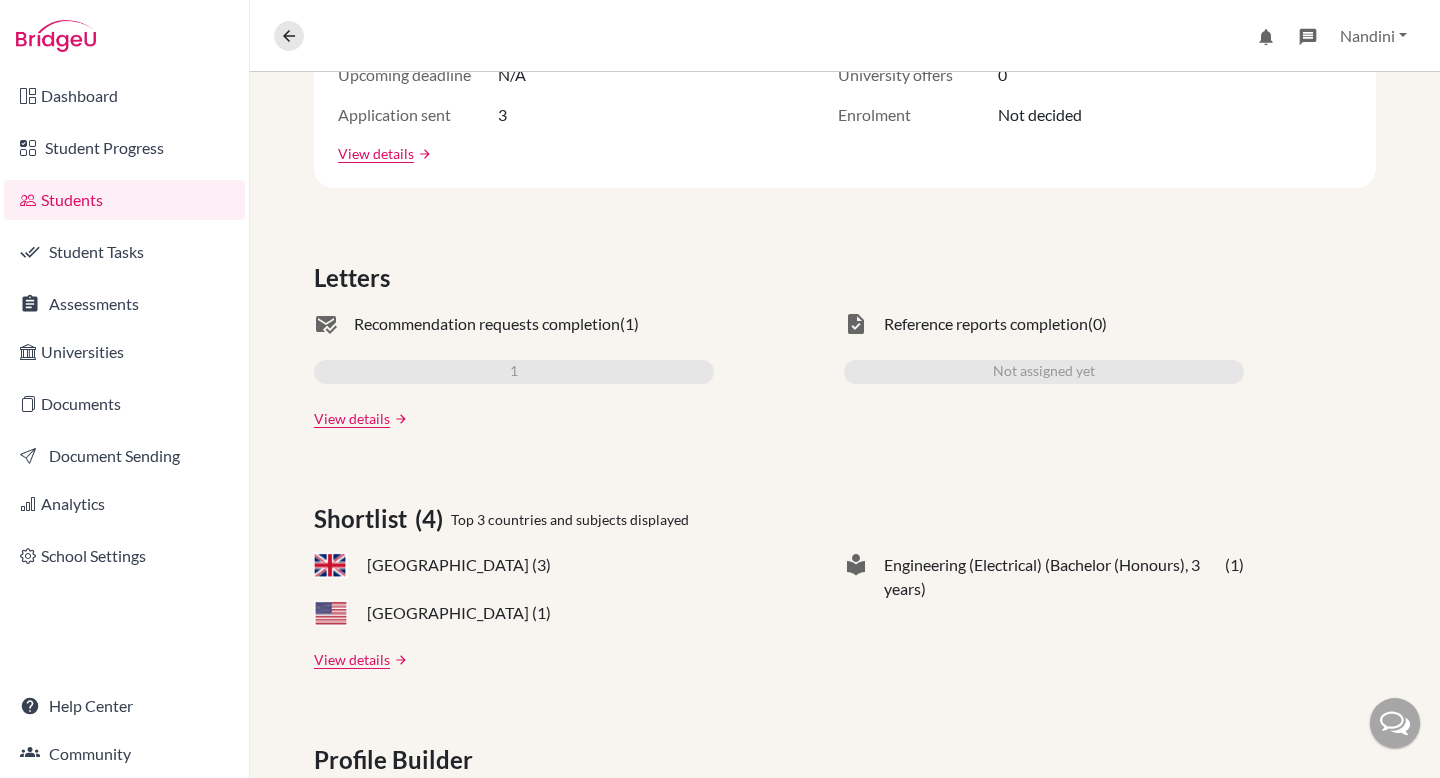 scroll, scrollTop: 0, scrollLeft: 0, axis: both 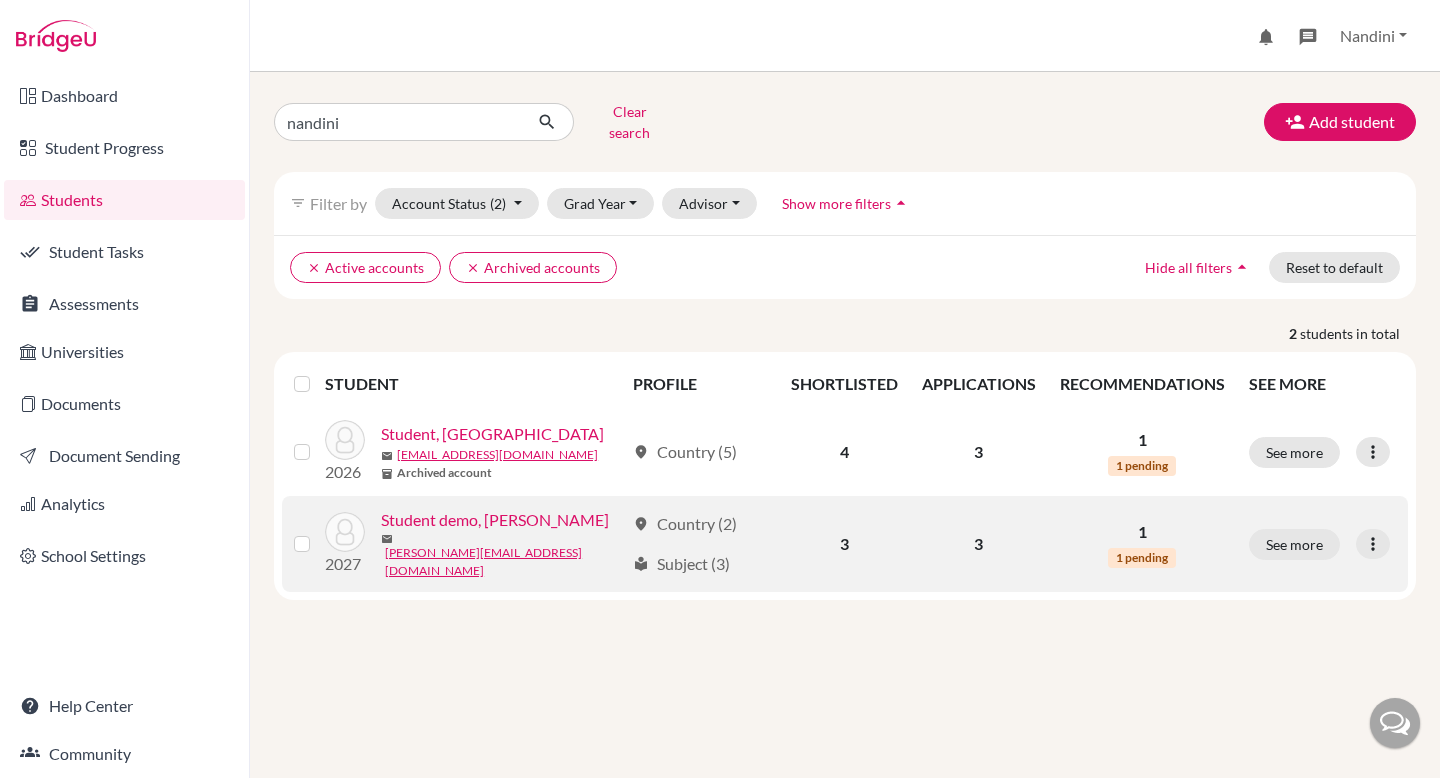 click at bounding box center [318, 532] 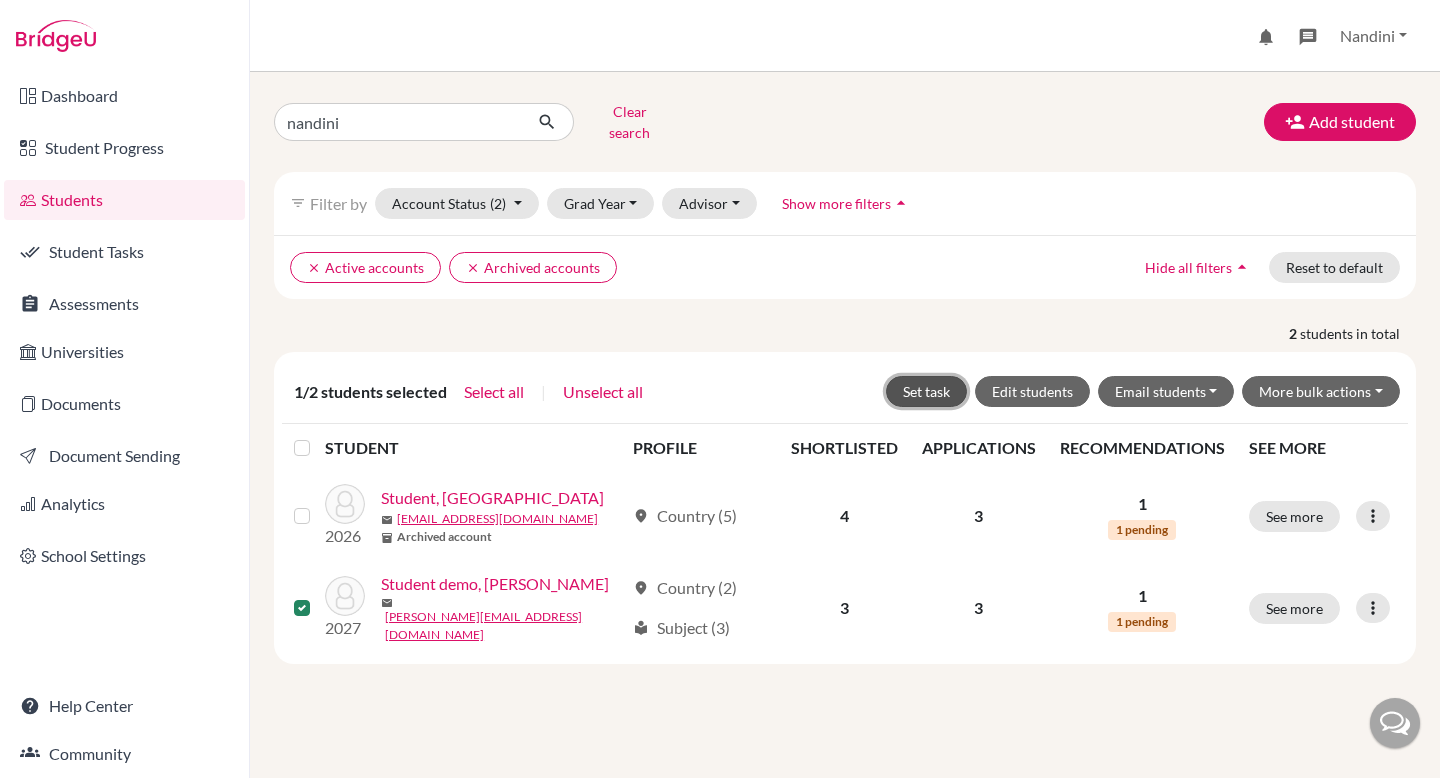 click on "Set task" 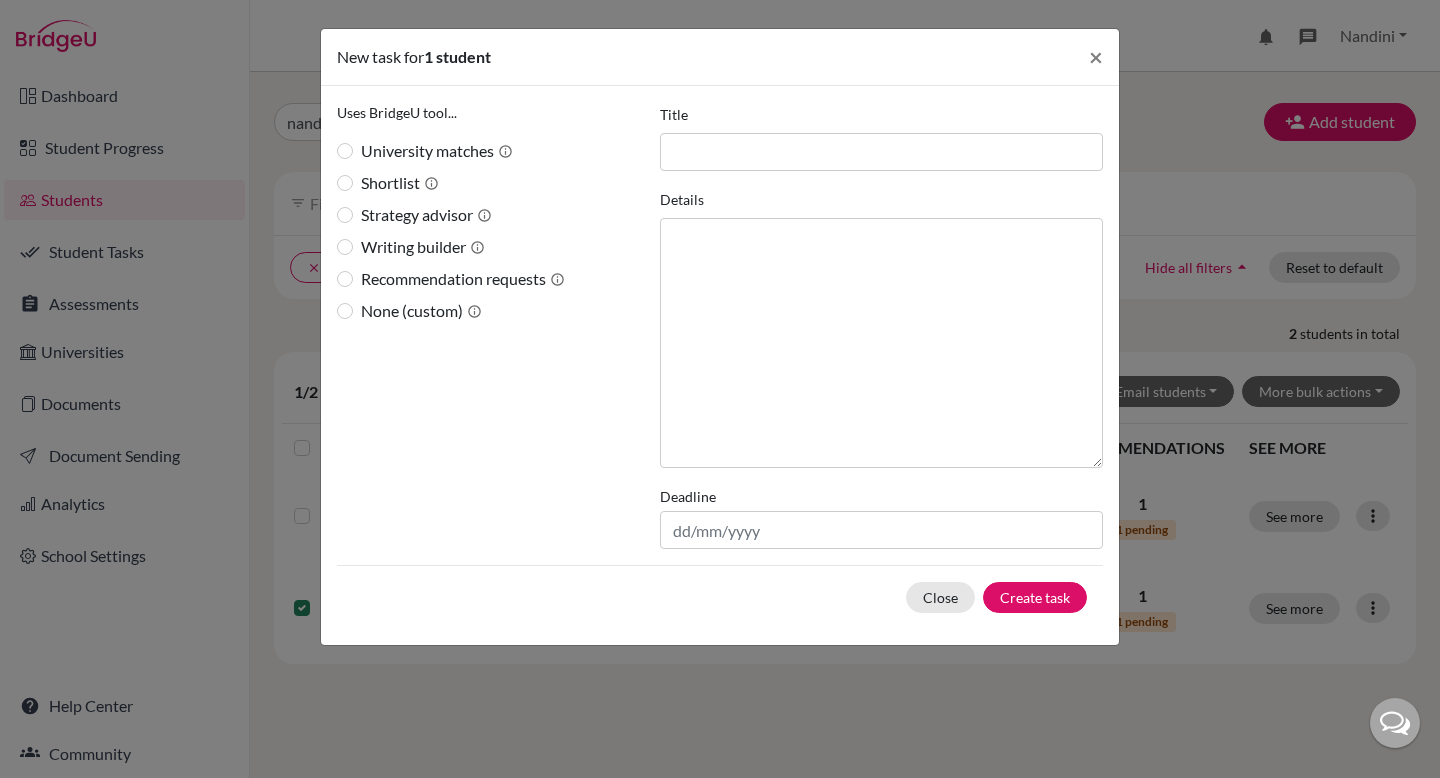click on "Writing builder" at bounding box center (505, 247) 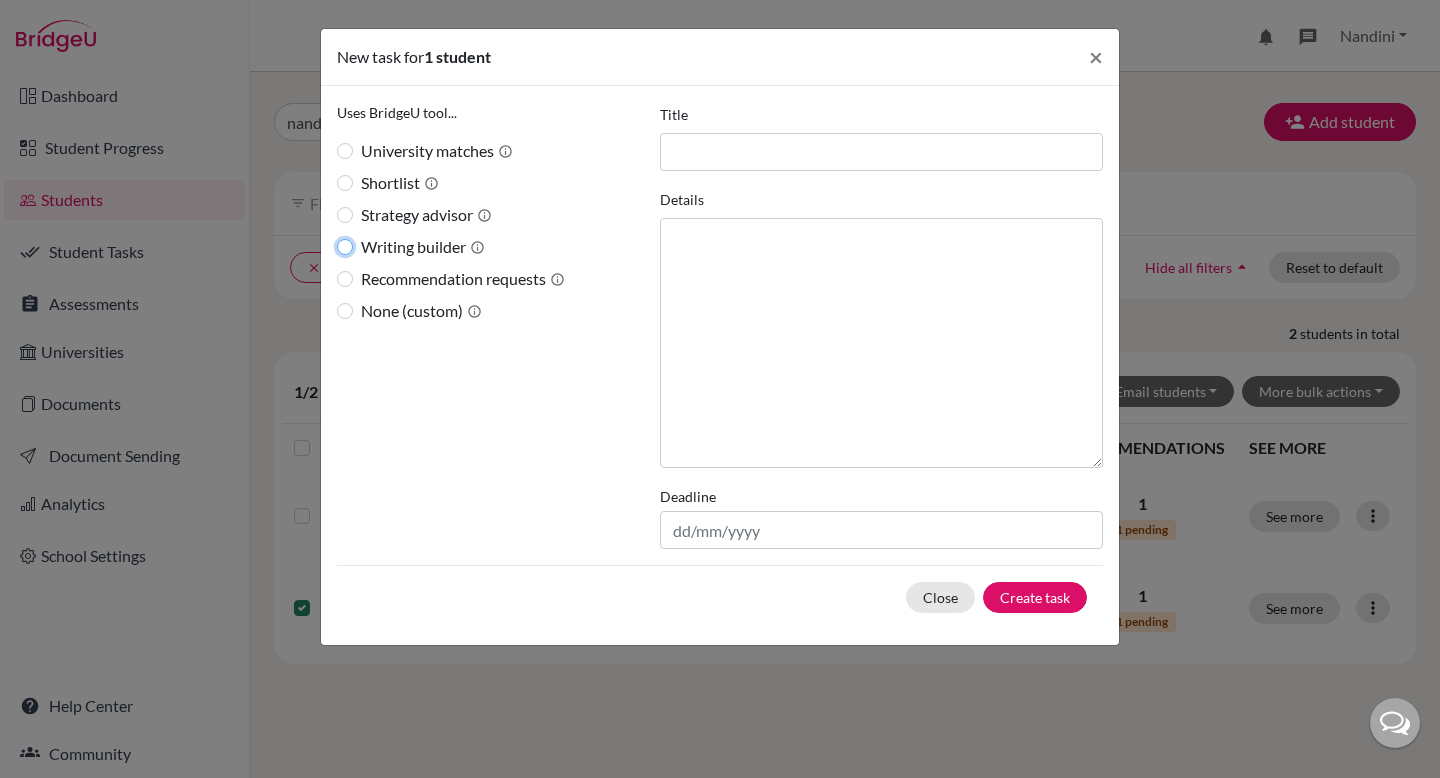 click on "Writing builder" at bounding box center [345, 245] 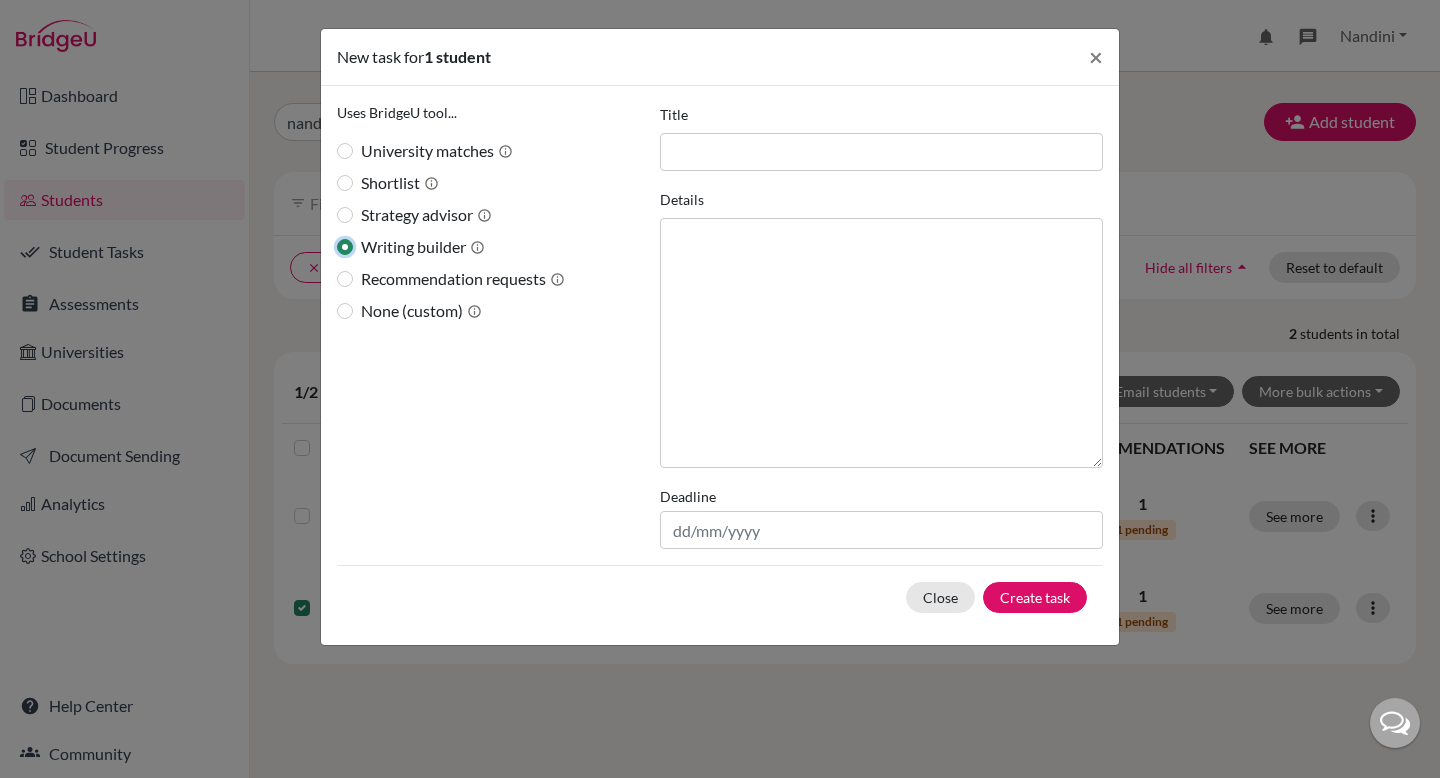 type on "Draft your Personal Statement/Common App essay" 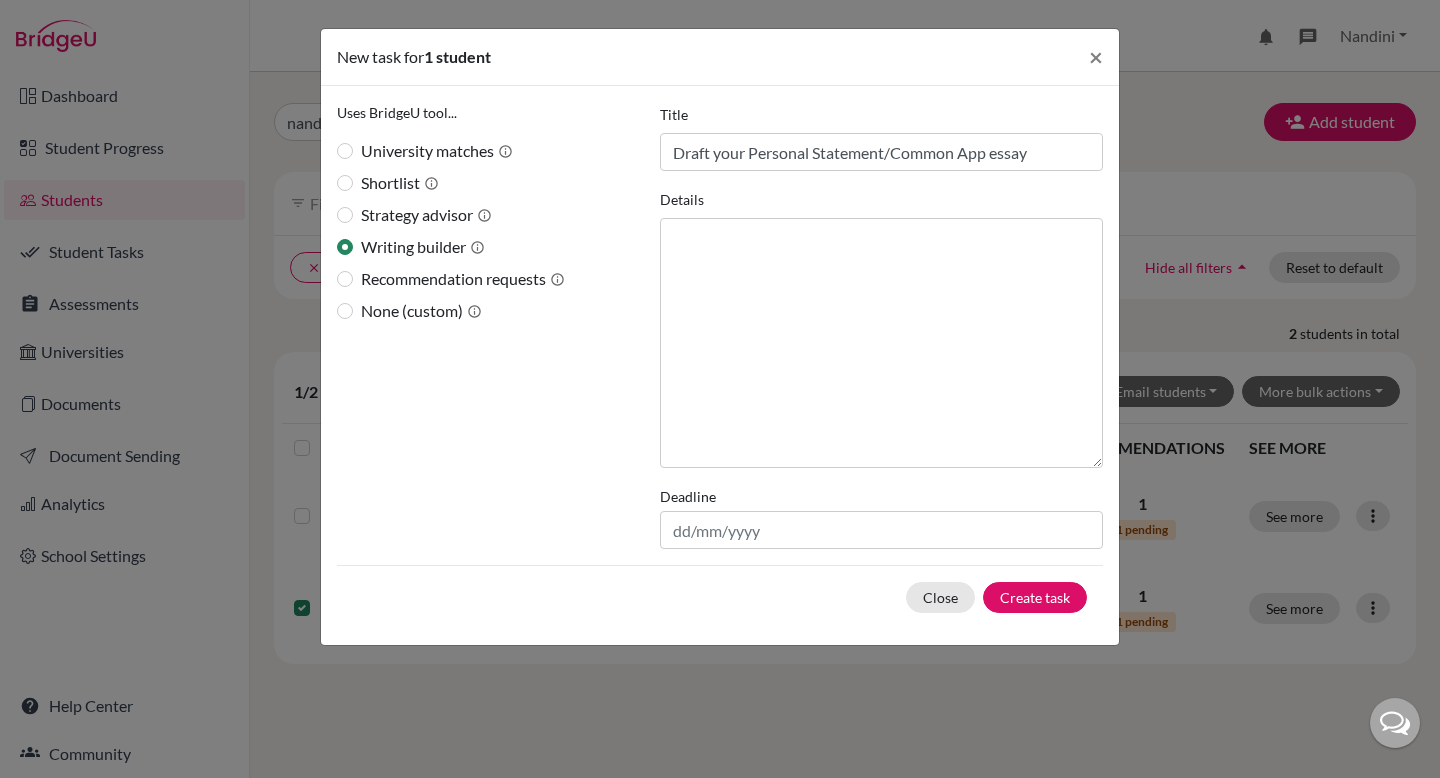 click on "Writing builder" at bounding box center (505, 247) 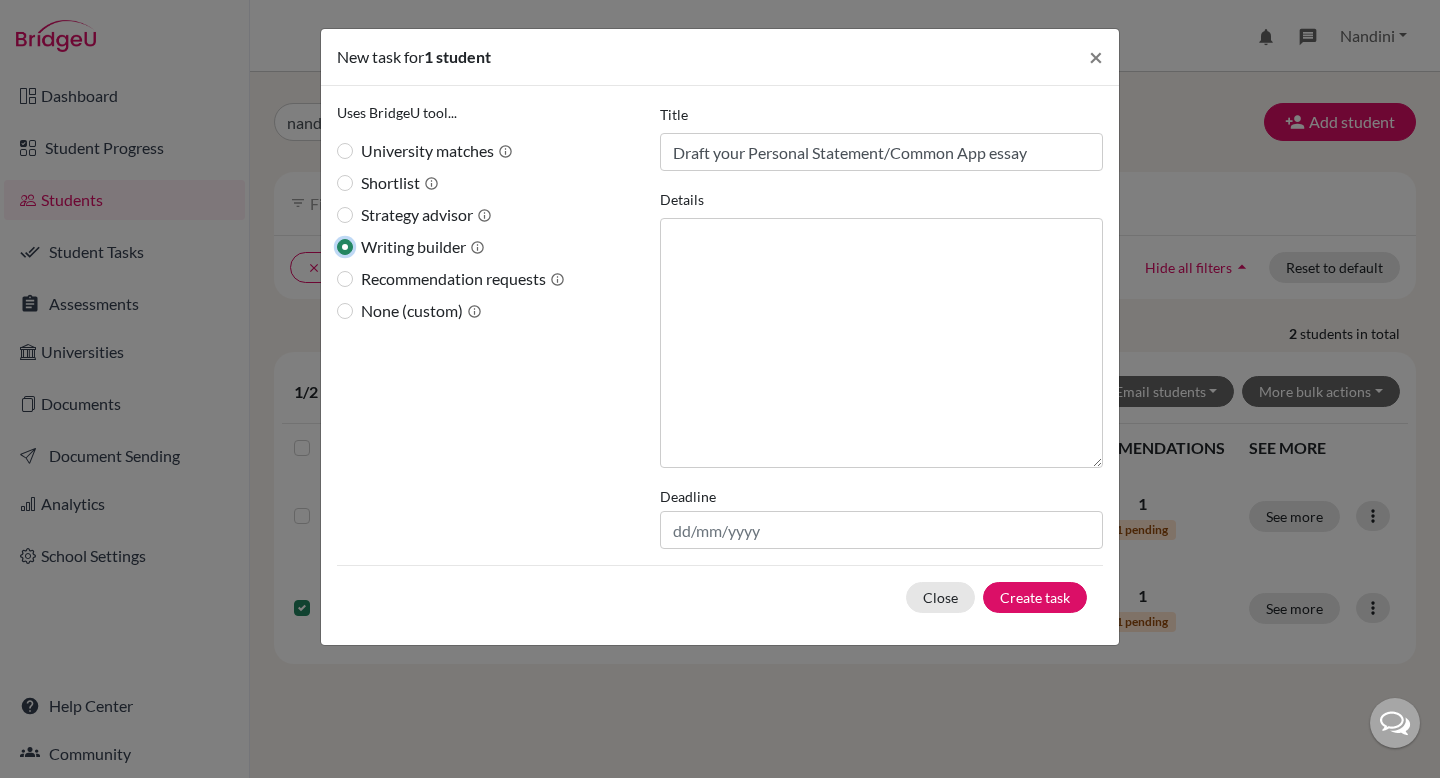 click on "Writing builder" at bounding box center (345, 245) 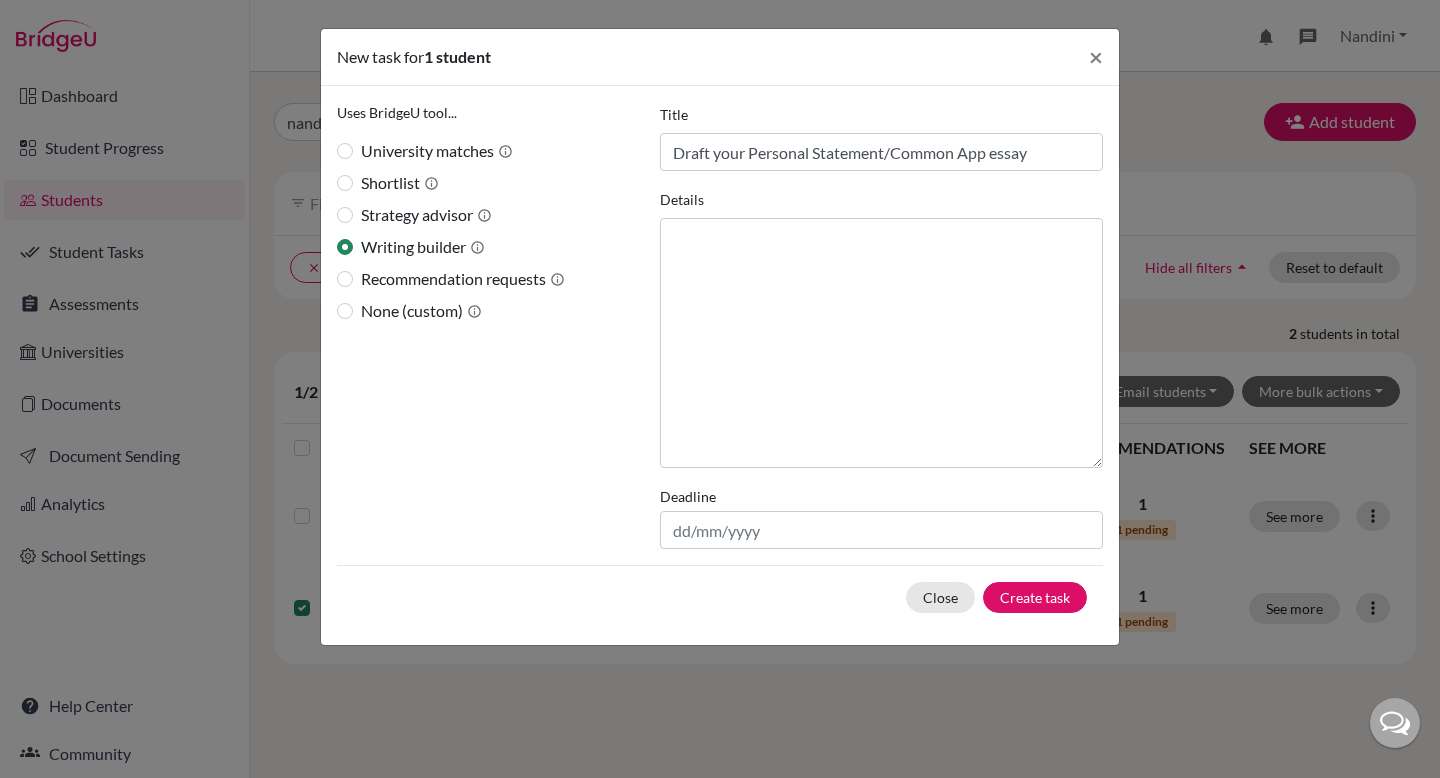 click on "Shortlist" at bounding box center [505, 183] 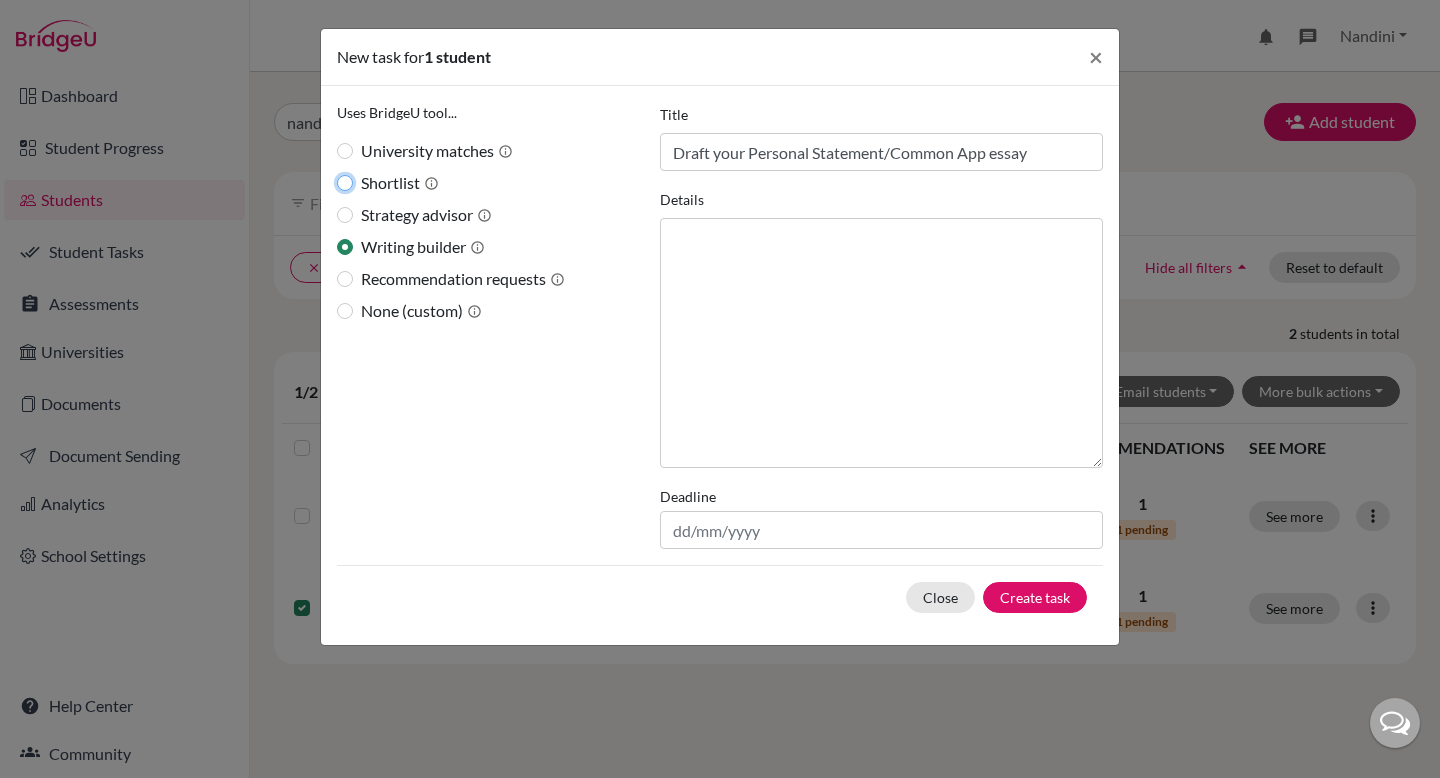click on "Shortlist" at bounding box center [345, 181] 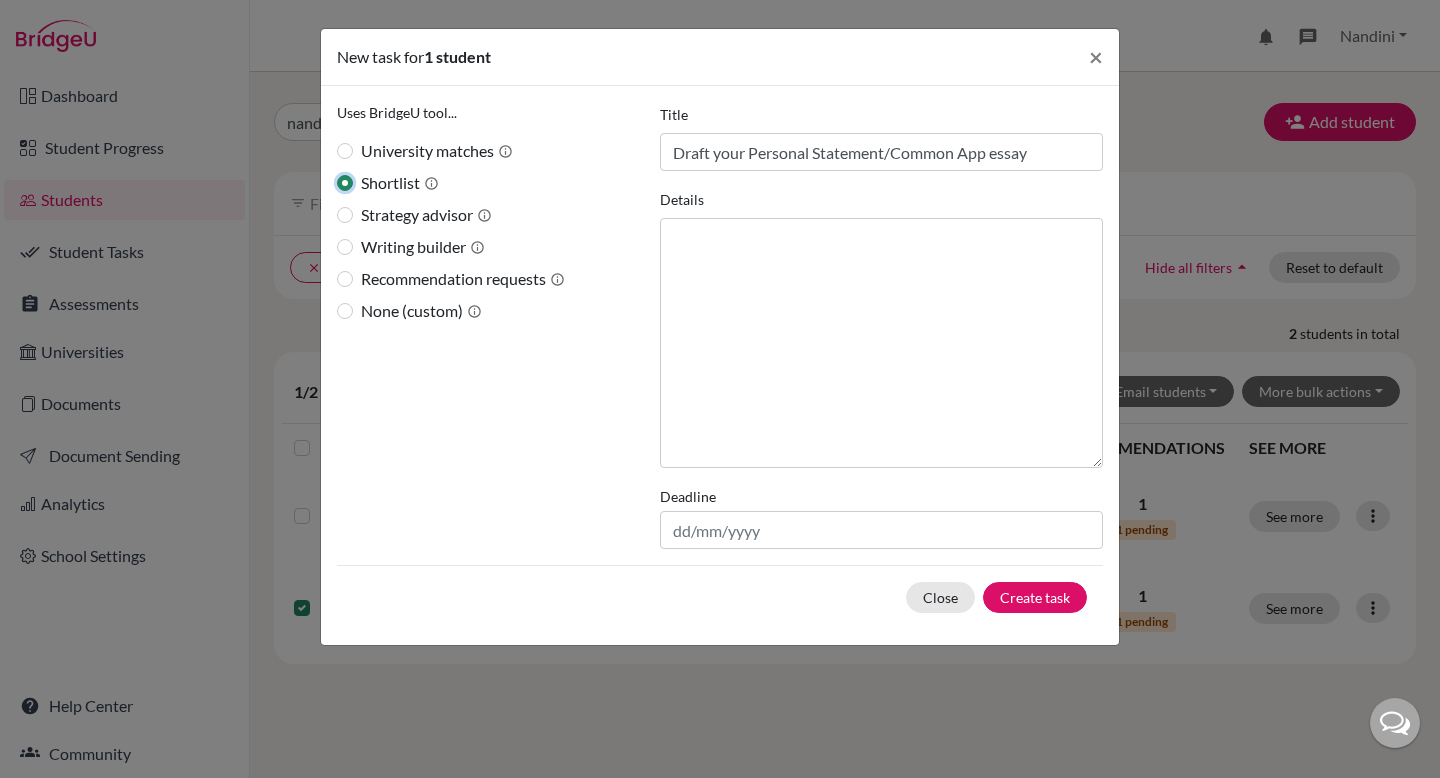 type on "Research shortlisted universities" 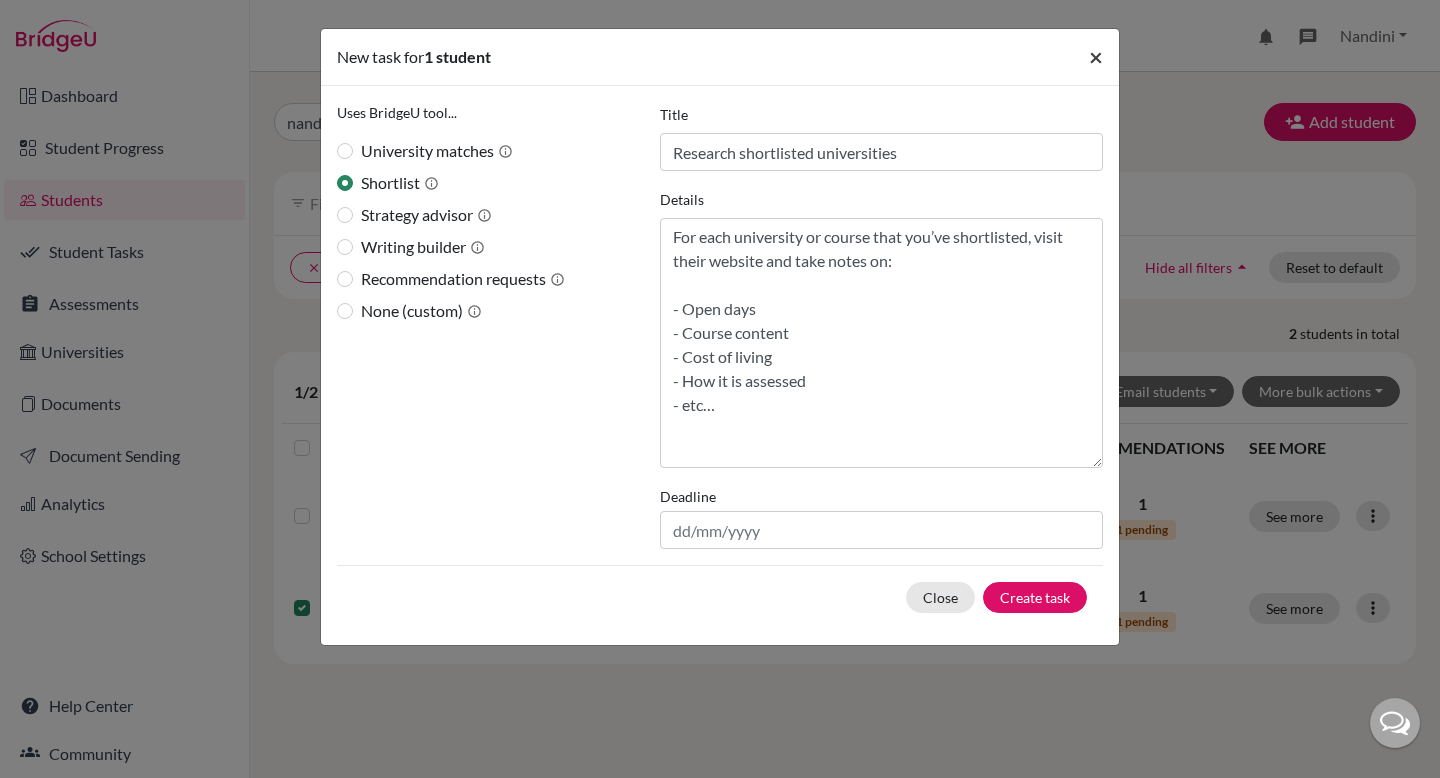 click on "×" at bounding box center (1096, 56) 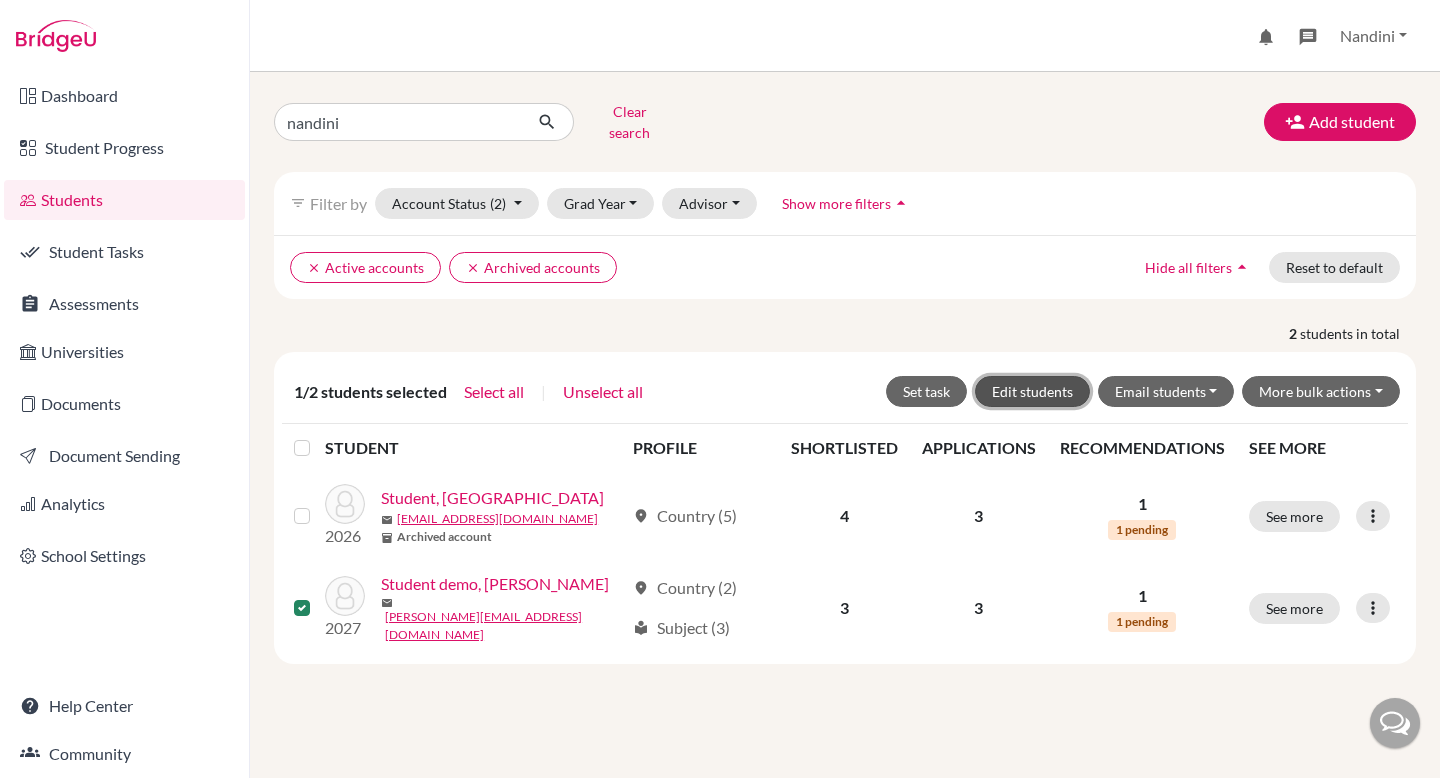 click on "Edit students" 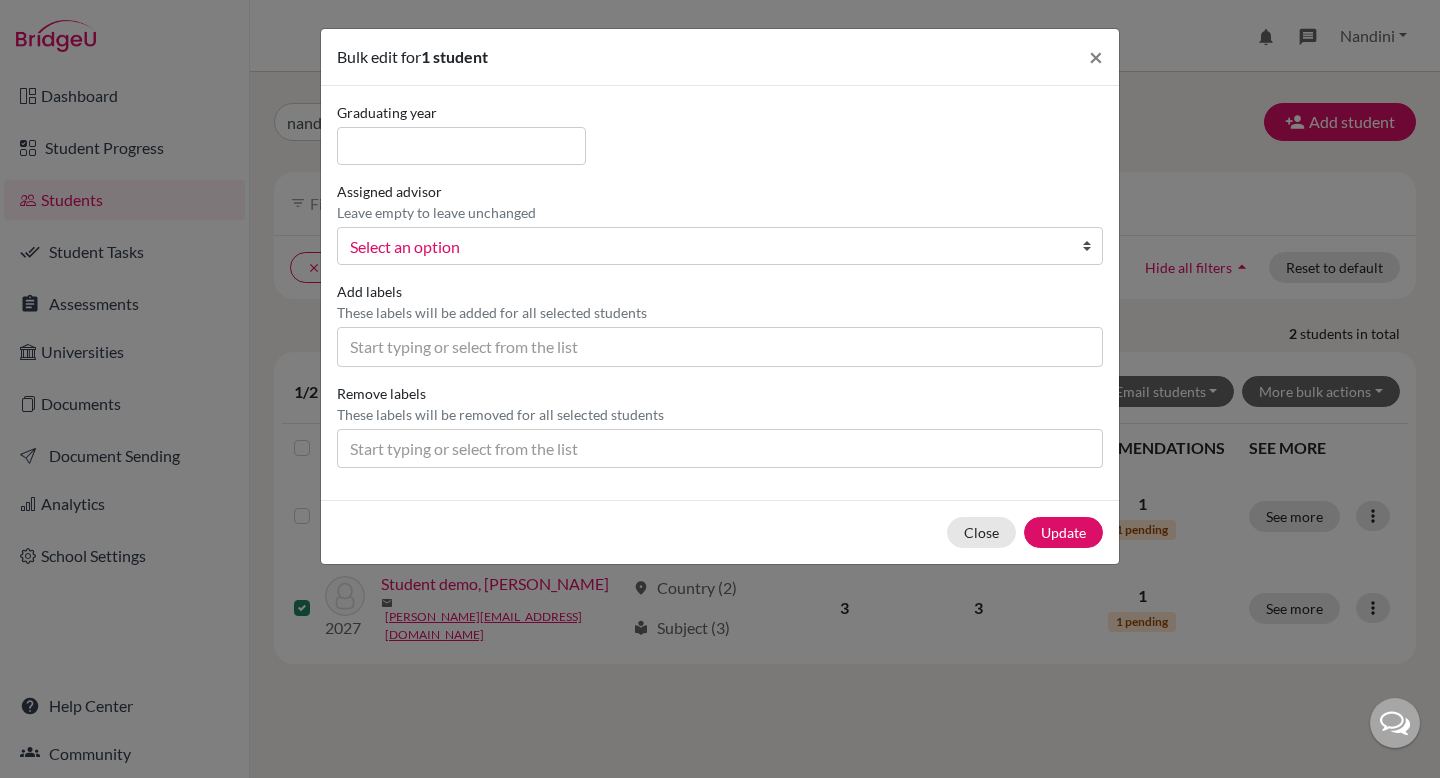 click on "Select an option" at bounding box center [707, 247] 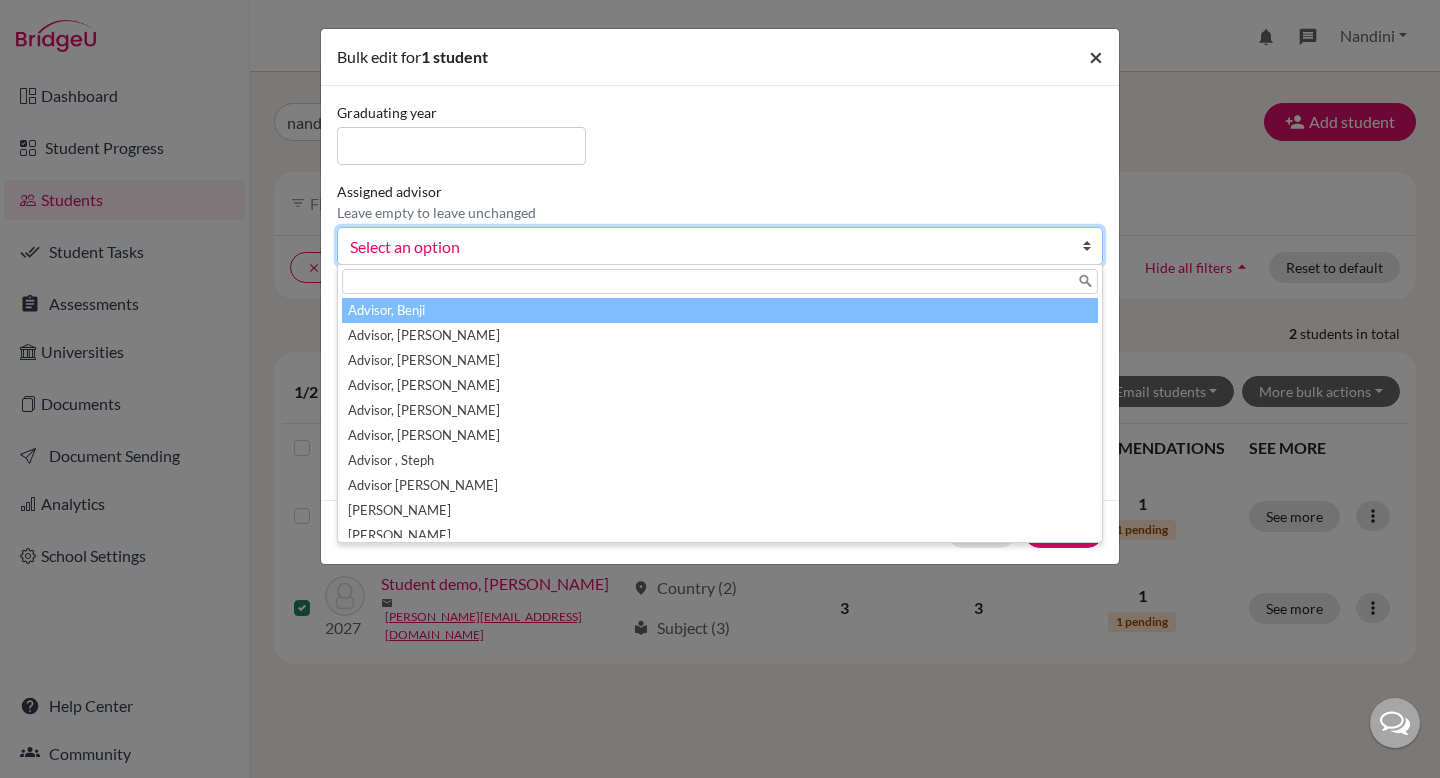 click on "×" at bounding box center [1096, 56] 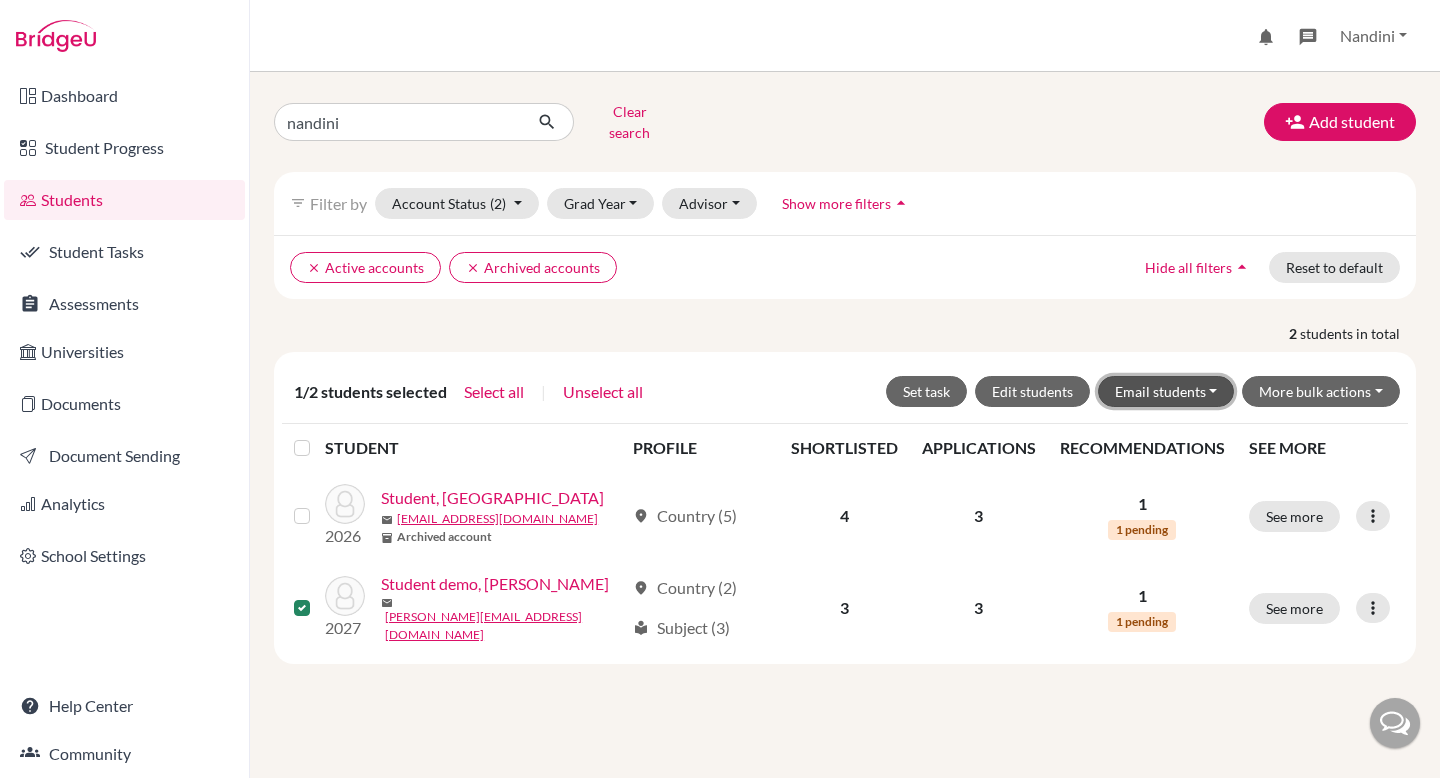 click on "Email students" at bounding box center (1166, 391) 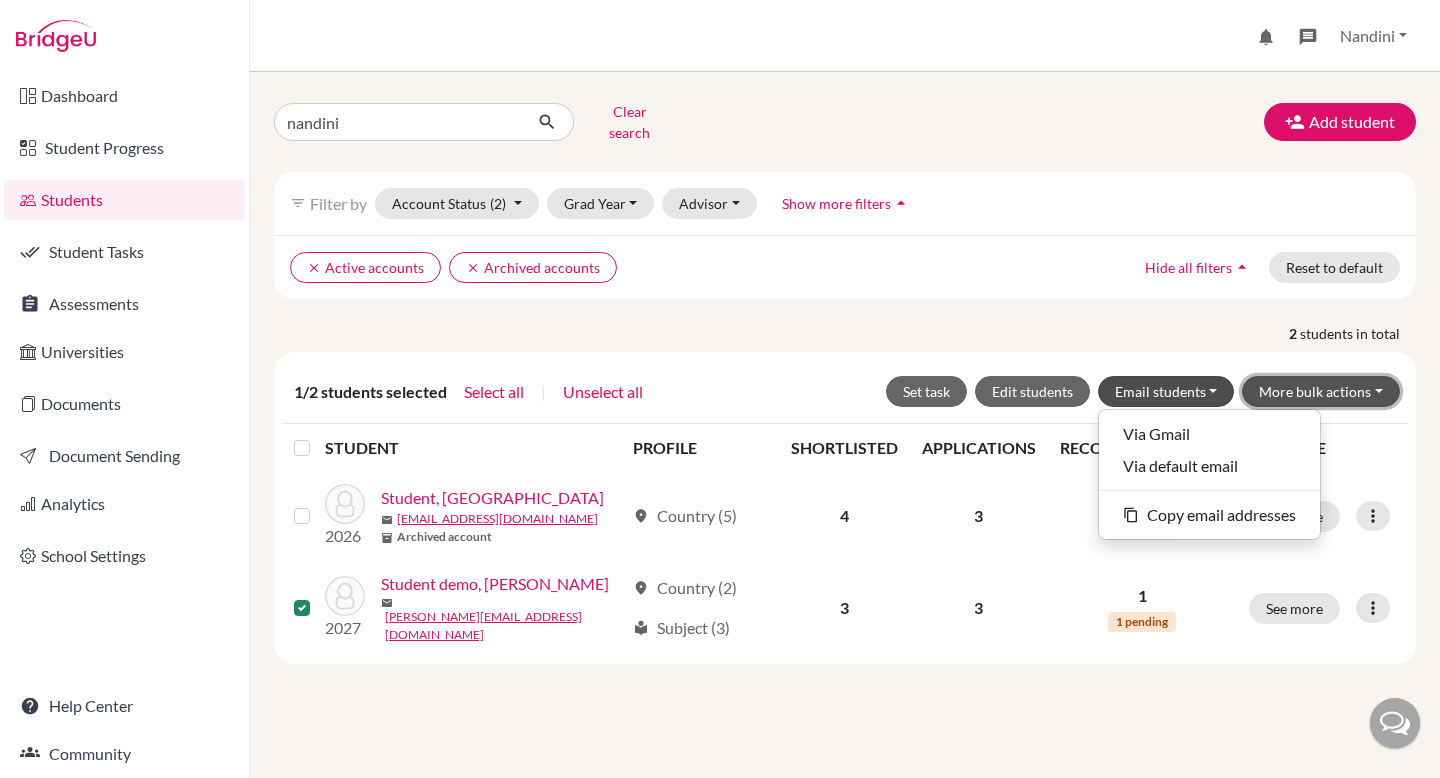 click on "More bulk actions" at bounding box center [1321, 391] 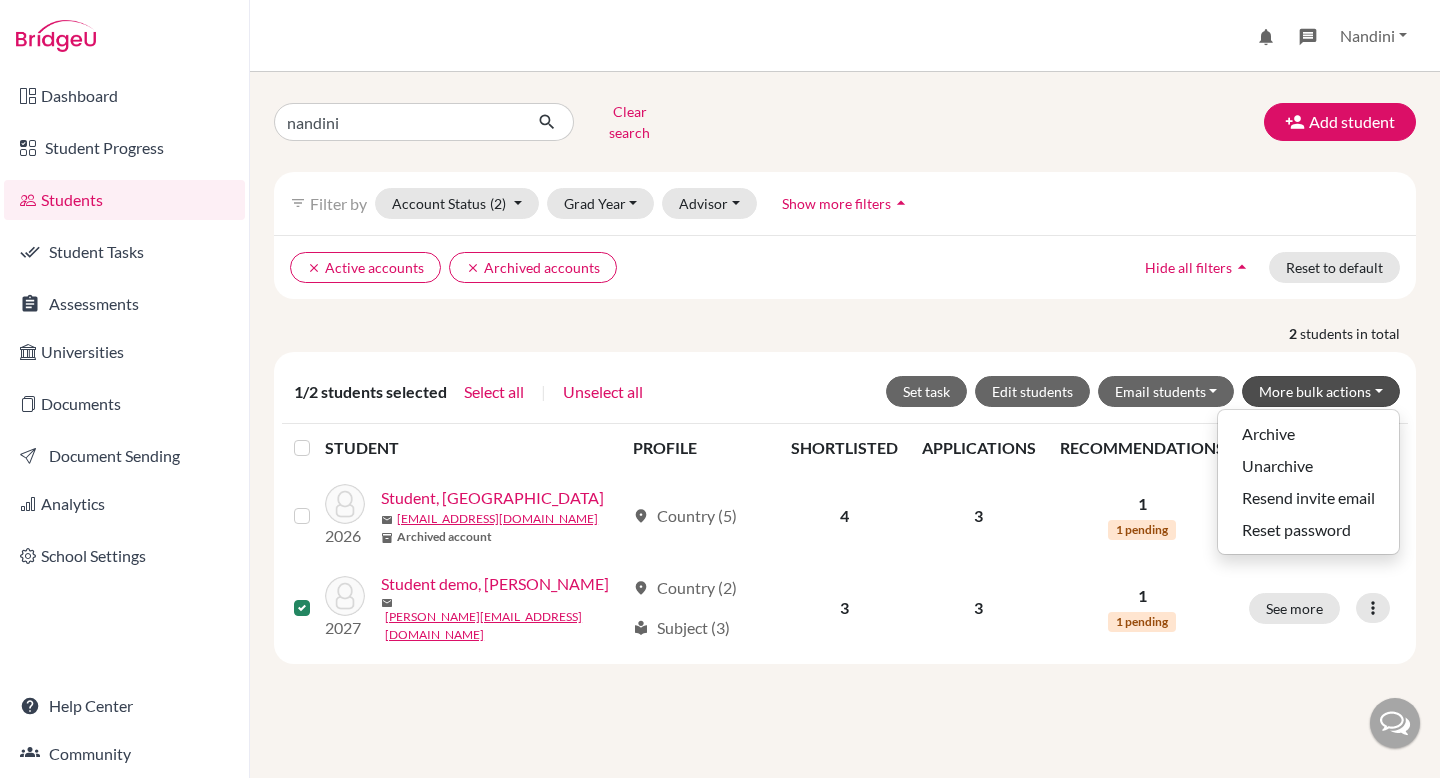 click on "nandini Clear search Add student filter_list Filter by Account Status (2) Active accounts done Archived accounts done Registered Unregistered Grad Year 2027 2026 2025 2024 2023 2022 2021 2020 2019 2018 2017 2016 2014 2010 1992 Advisor My students Without advisor Advisor, Benji Advisor, Jessica Advisor, Lydia Advisor, Marco Advisor, Riya Advisor , Steph Advisor demo, Carol Arese, Sharon Buckley, Chris CD, Test Staff Counsellor, Thea Criddle, Matt Feynman, Steven Higginson, David Iacovacci, Alessandro Ishan, Test Production King, MsJen Lane, Cherry Lowe, Michal Martin , Advisor Saladdin, Rafiq Smith, Neil Sprout, Pomona Strausfield, Ronaldo test, alam Test, Aishwarya Test, Sally Tester, Test Test Staff, Himanshu  the advisor, Nicola Whitfield, Patrick Windsor, Mike Show more filters arrow_drop_up clear Active accounts clear Archived accounts Hide all filters arrow_drop_up Reset to default 2  students in total 1/2 students selected Select all | Unselect all Set task Edit students Email students Via Gmail 2026" at bounding box center [845, 425] 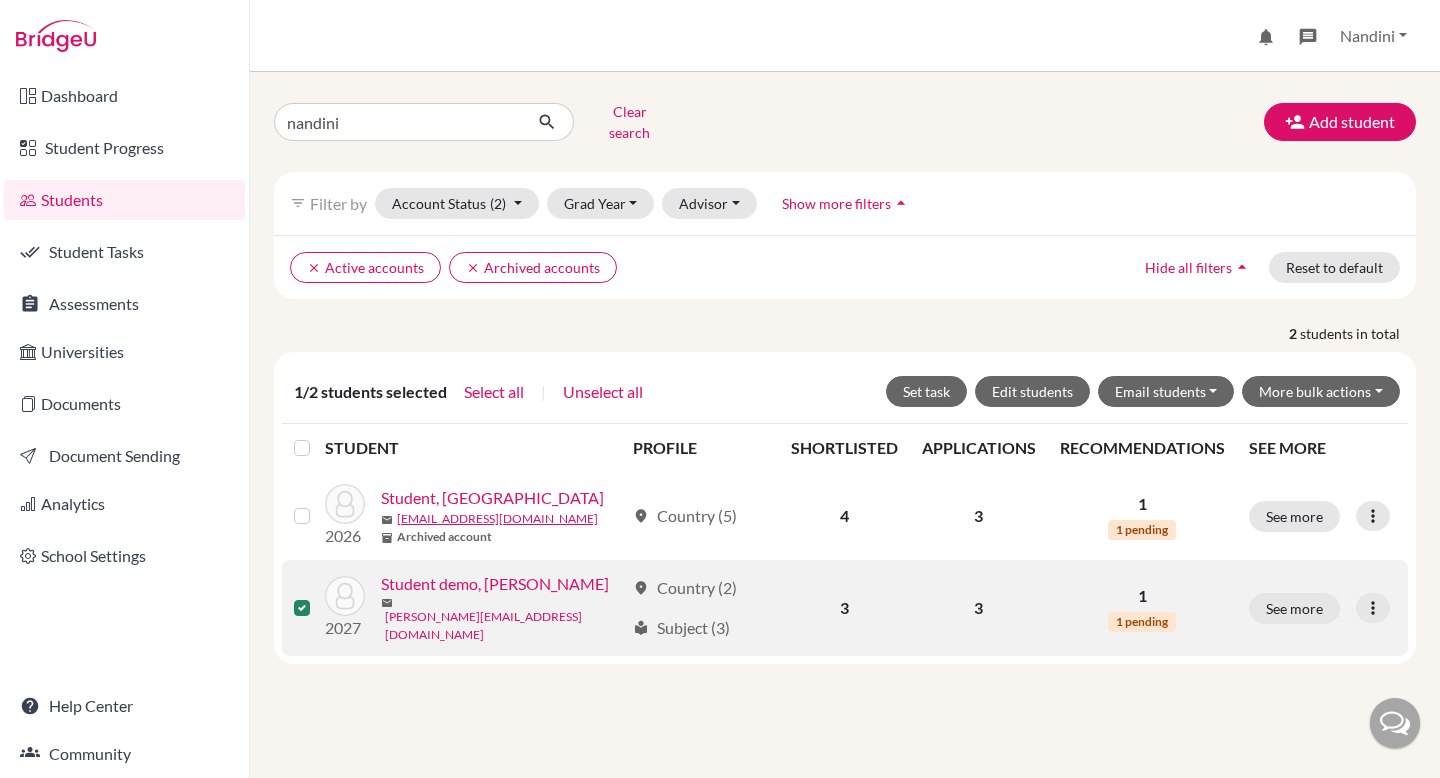 click on "nandini.gupta+demostudent@cialfo.com.sg" at bounding box center [504, 626] 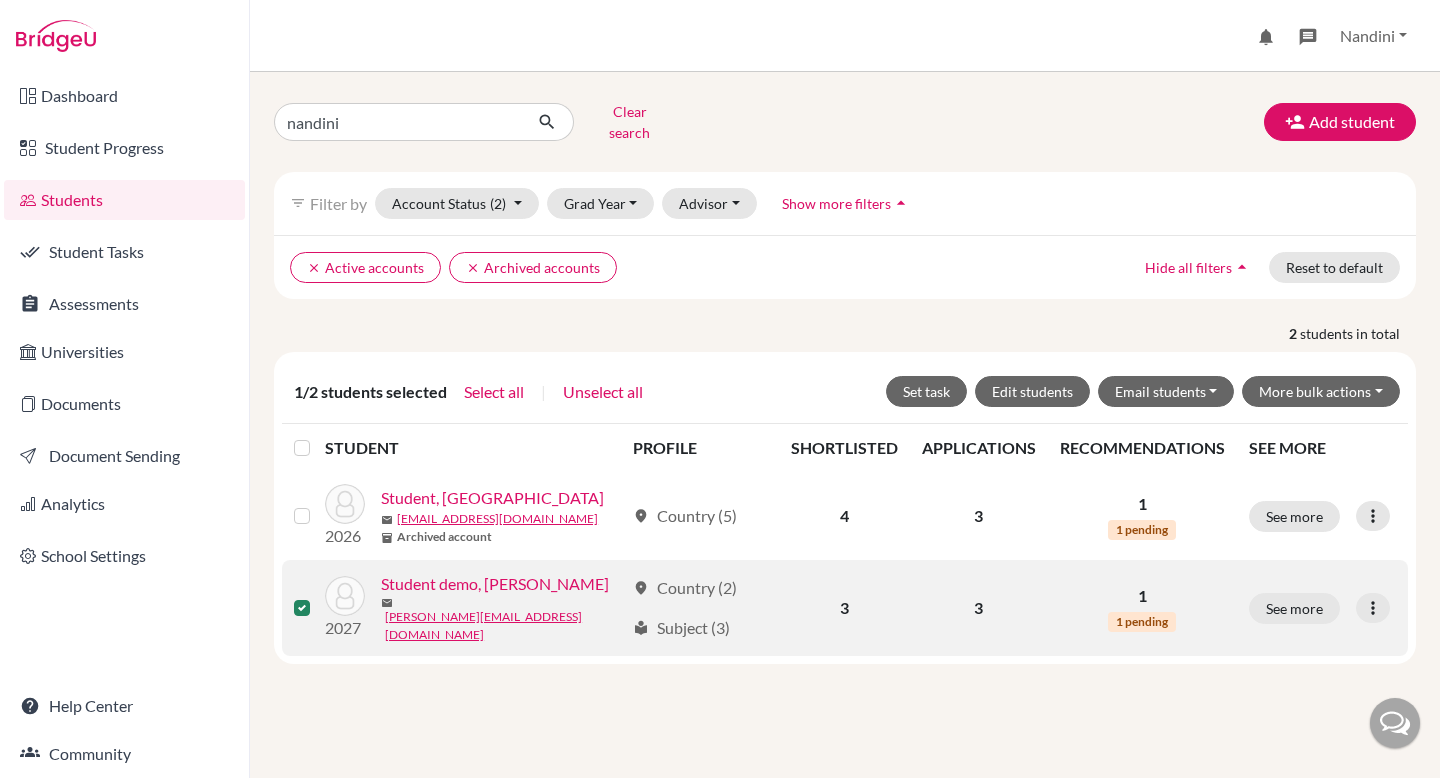 click at bounding box center (318, 596) 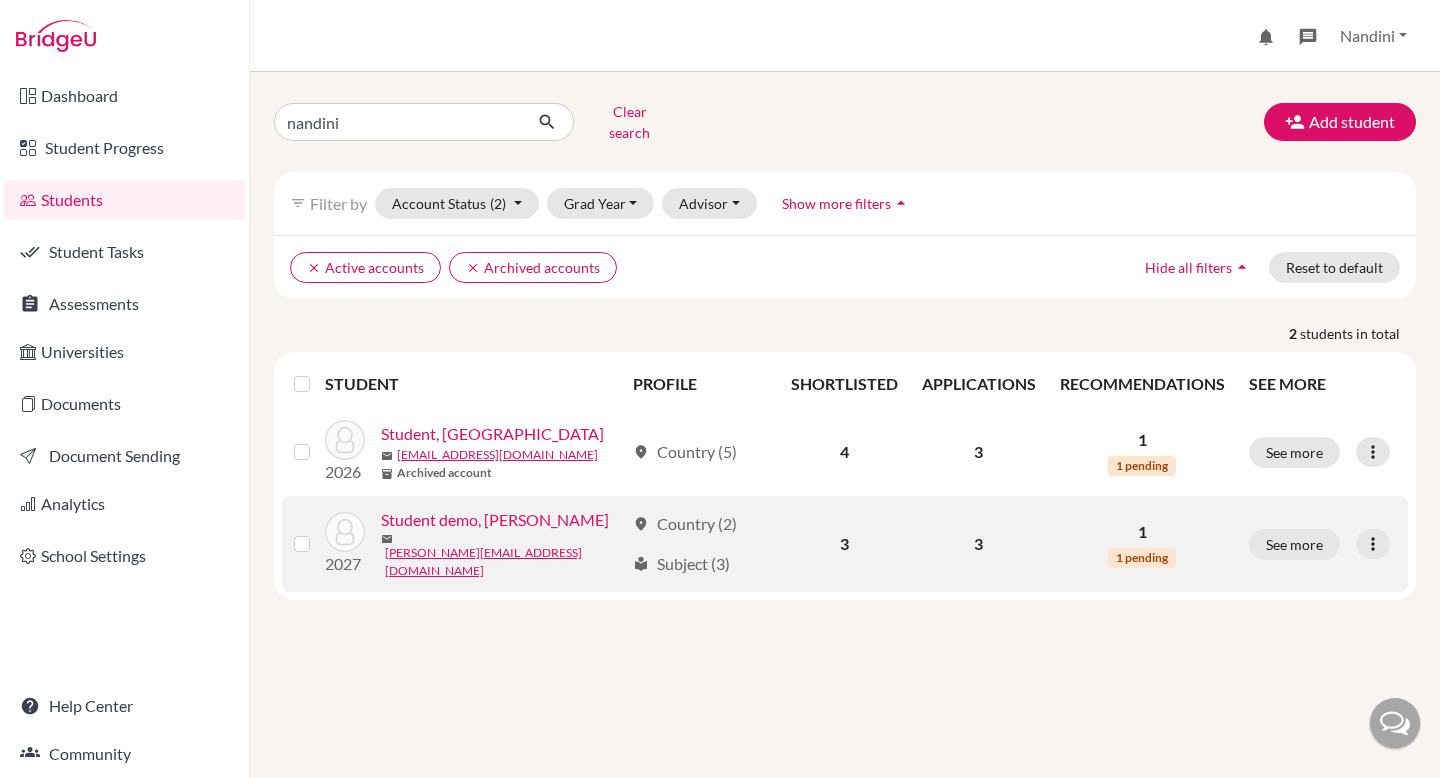 click on "Student demo, Nandini" at bounding box center (495, 520) 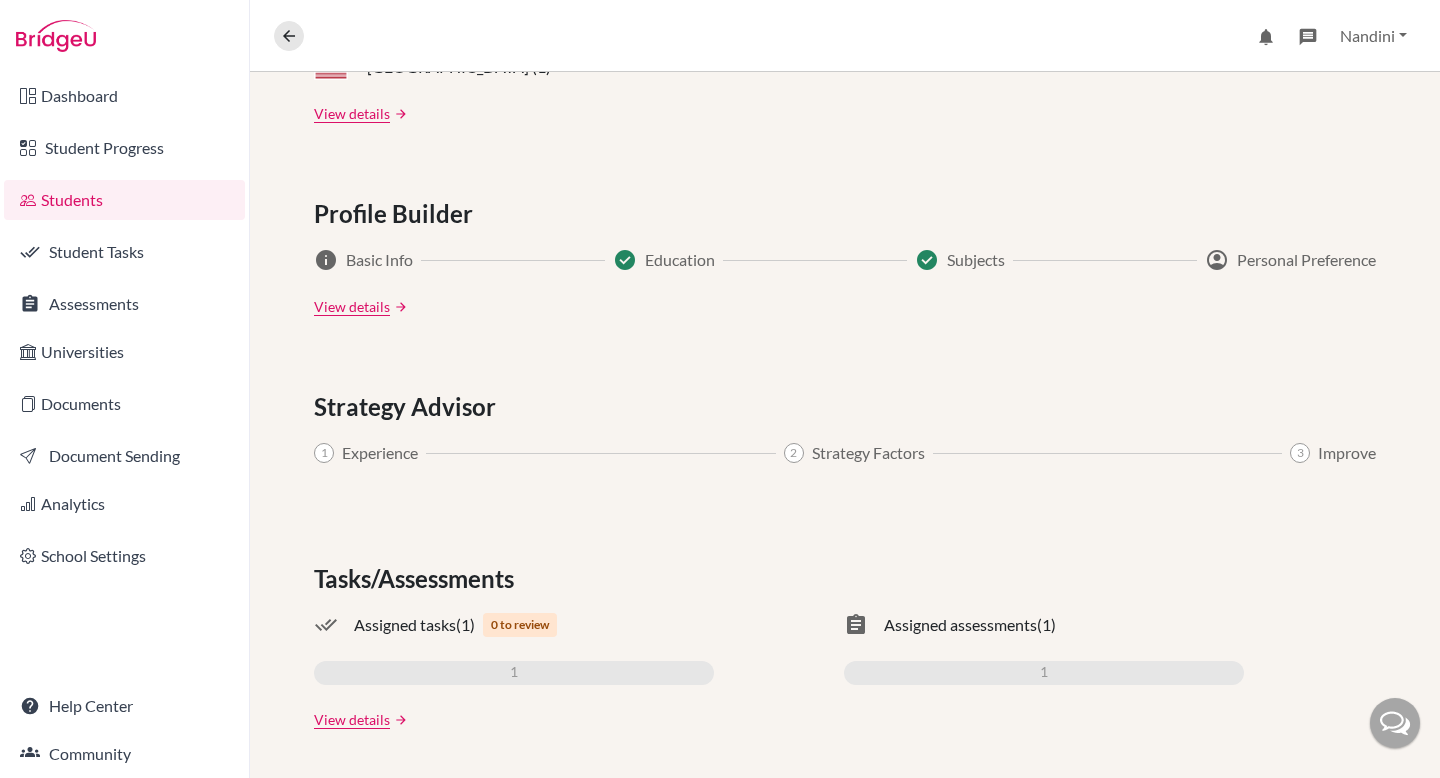 scroll, scrollTop: 0, scrollLeft: 0, axis: both 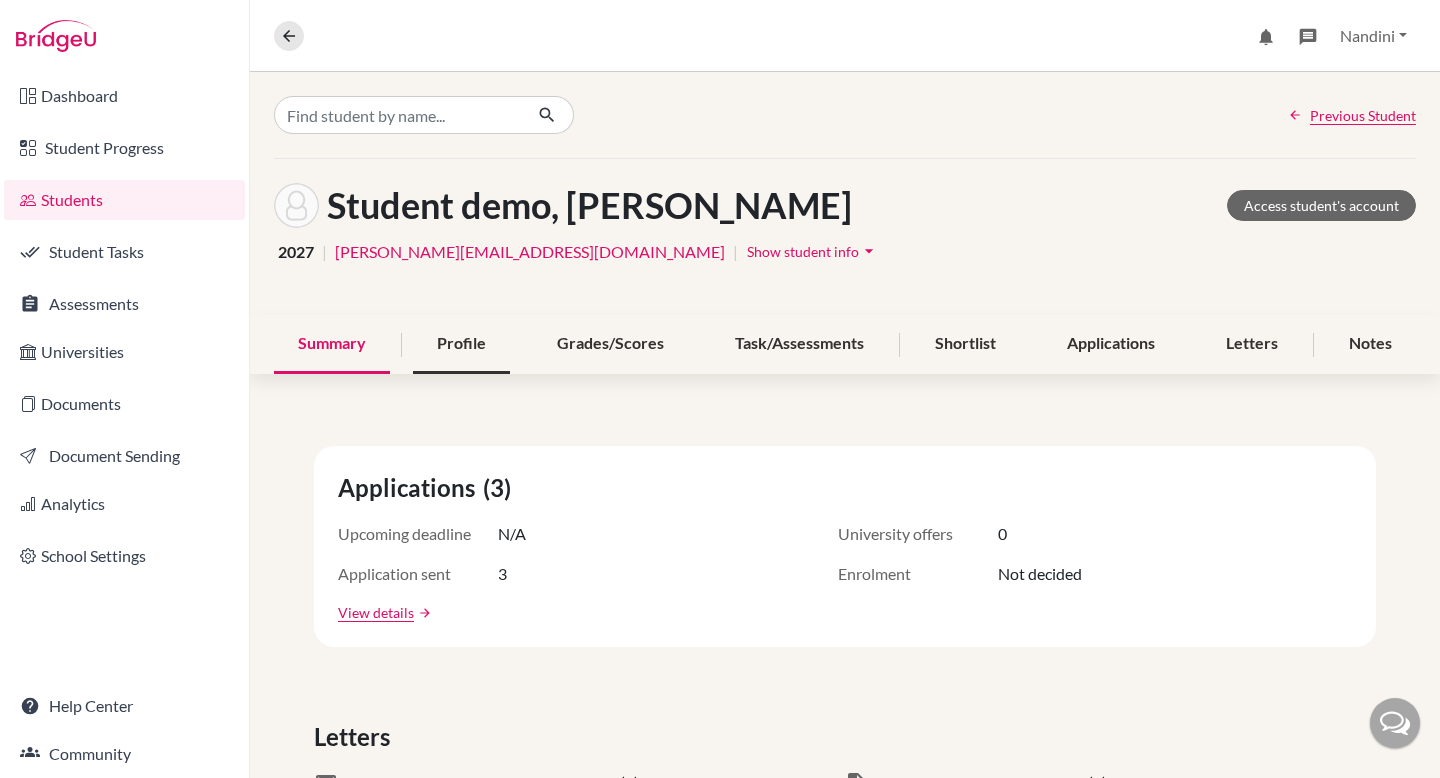click on "Profile" at bounding box center (461, 344) 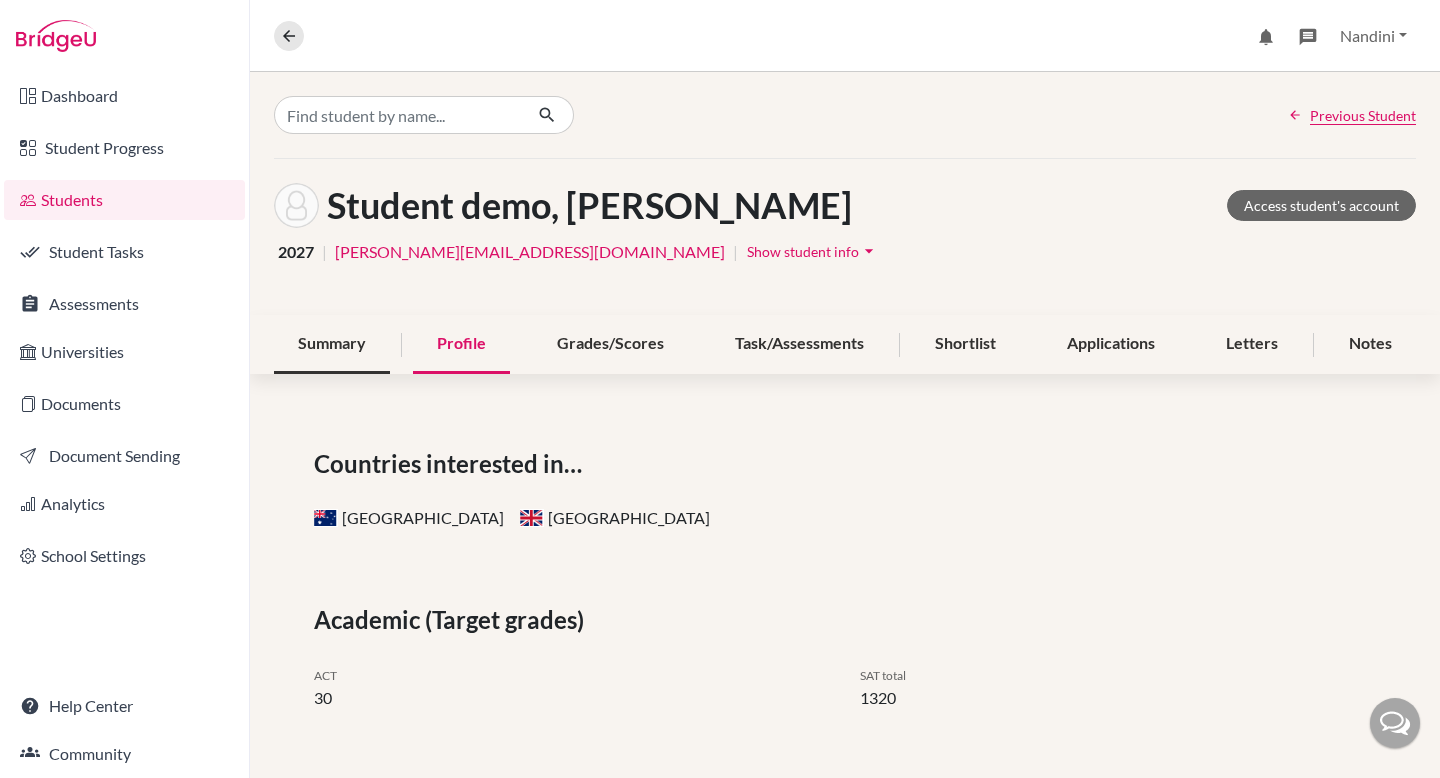 click on "Summary" at bounding box center (332, 344) 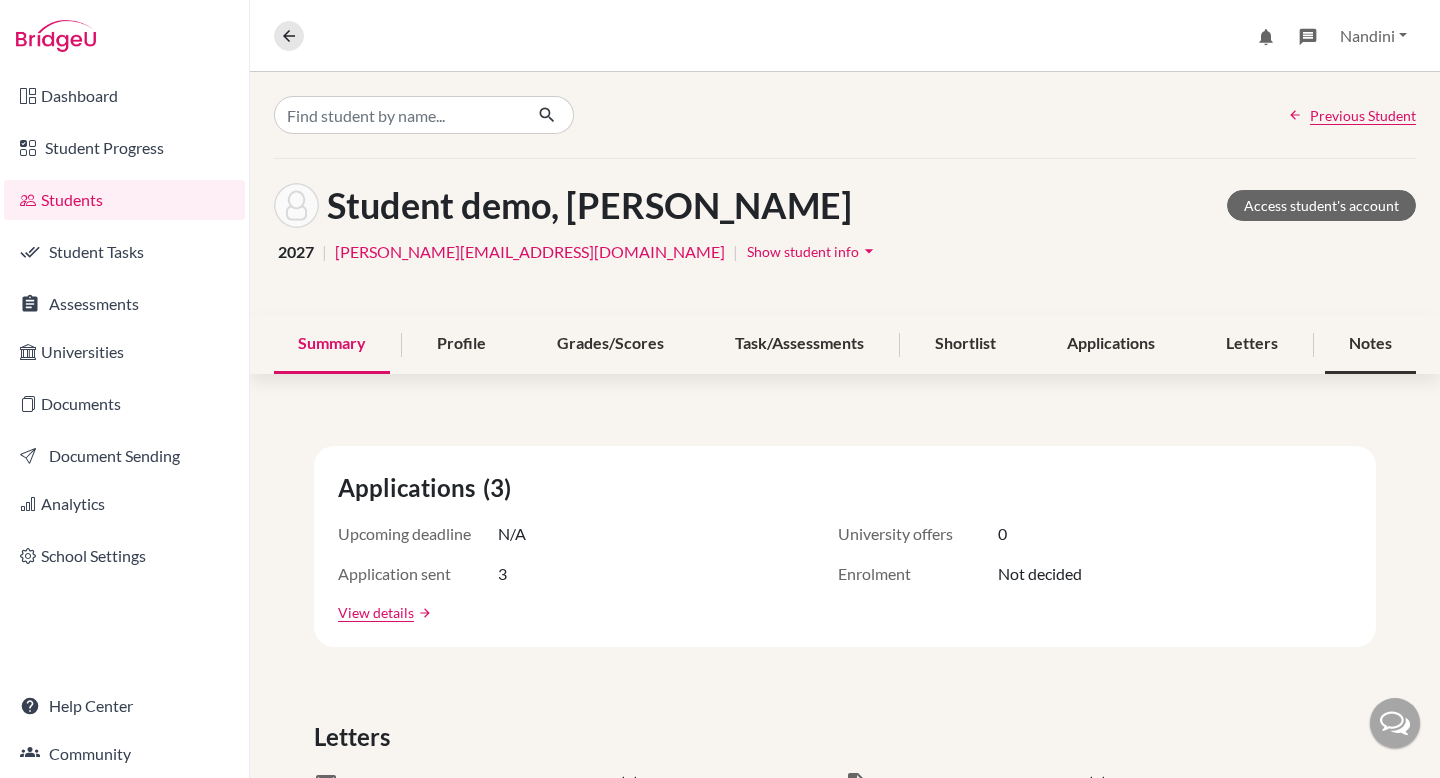 click on "Notes" at bounding box center (1370, 344) 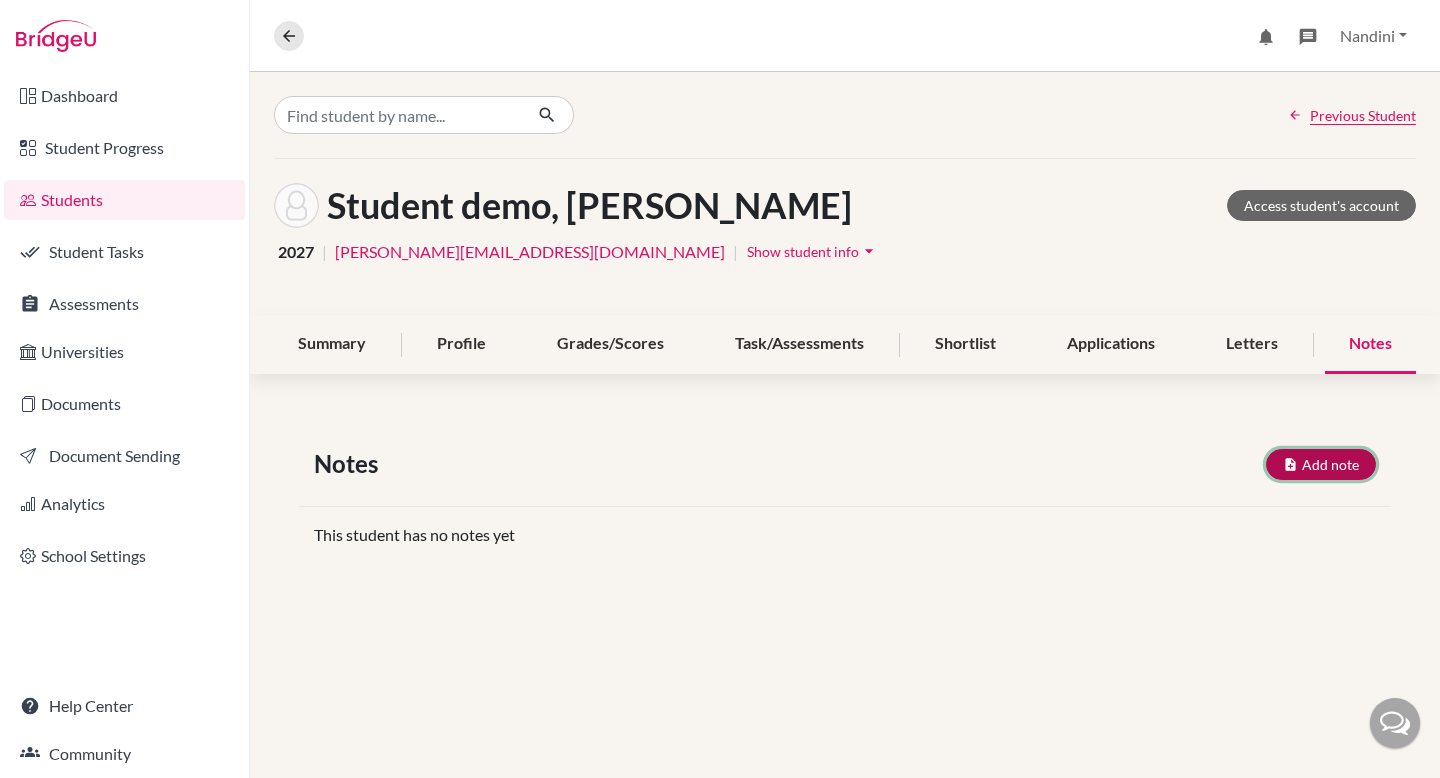 click at bounding box center [1290, 464] 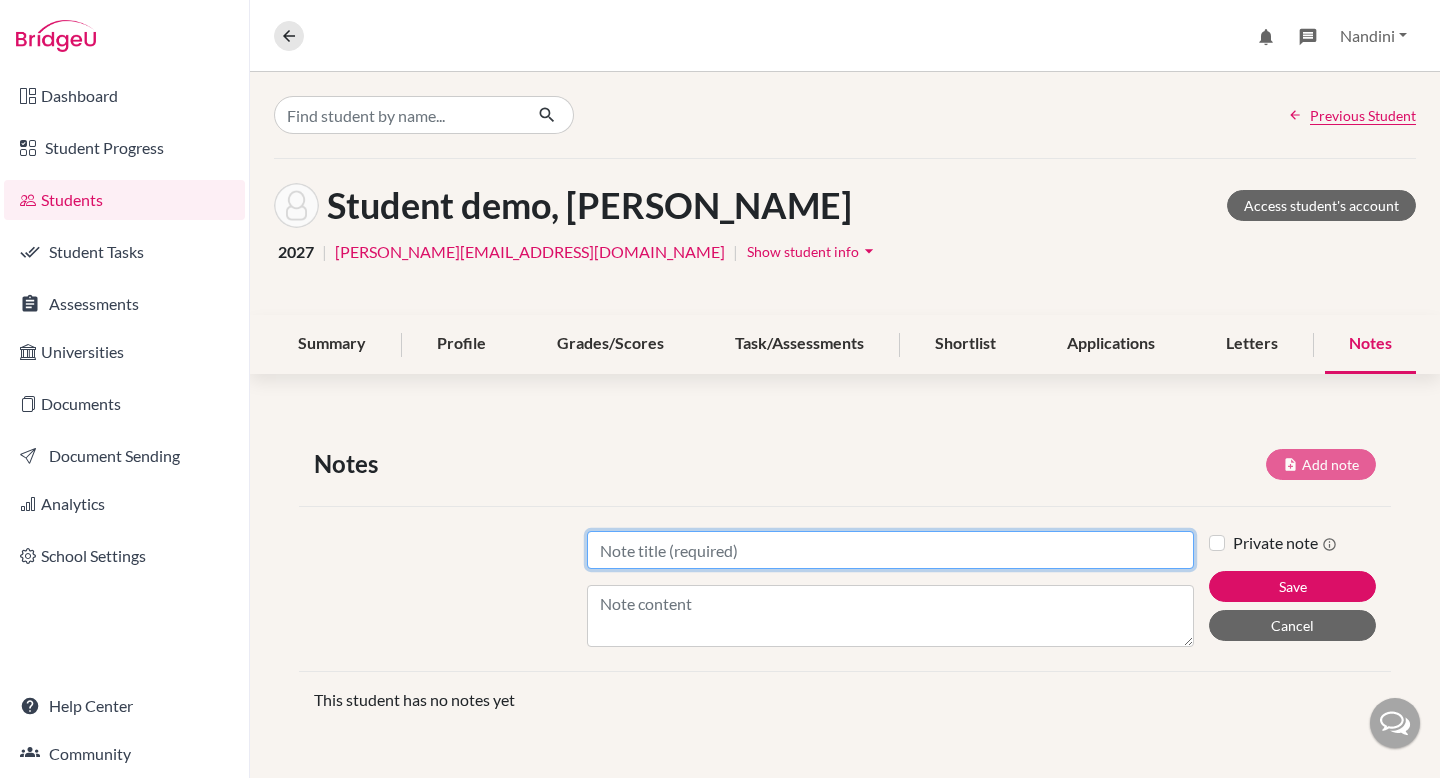 click on "Title" at bounding box center [890, 550] 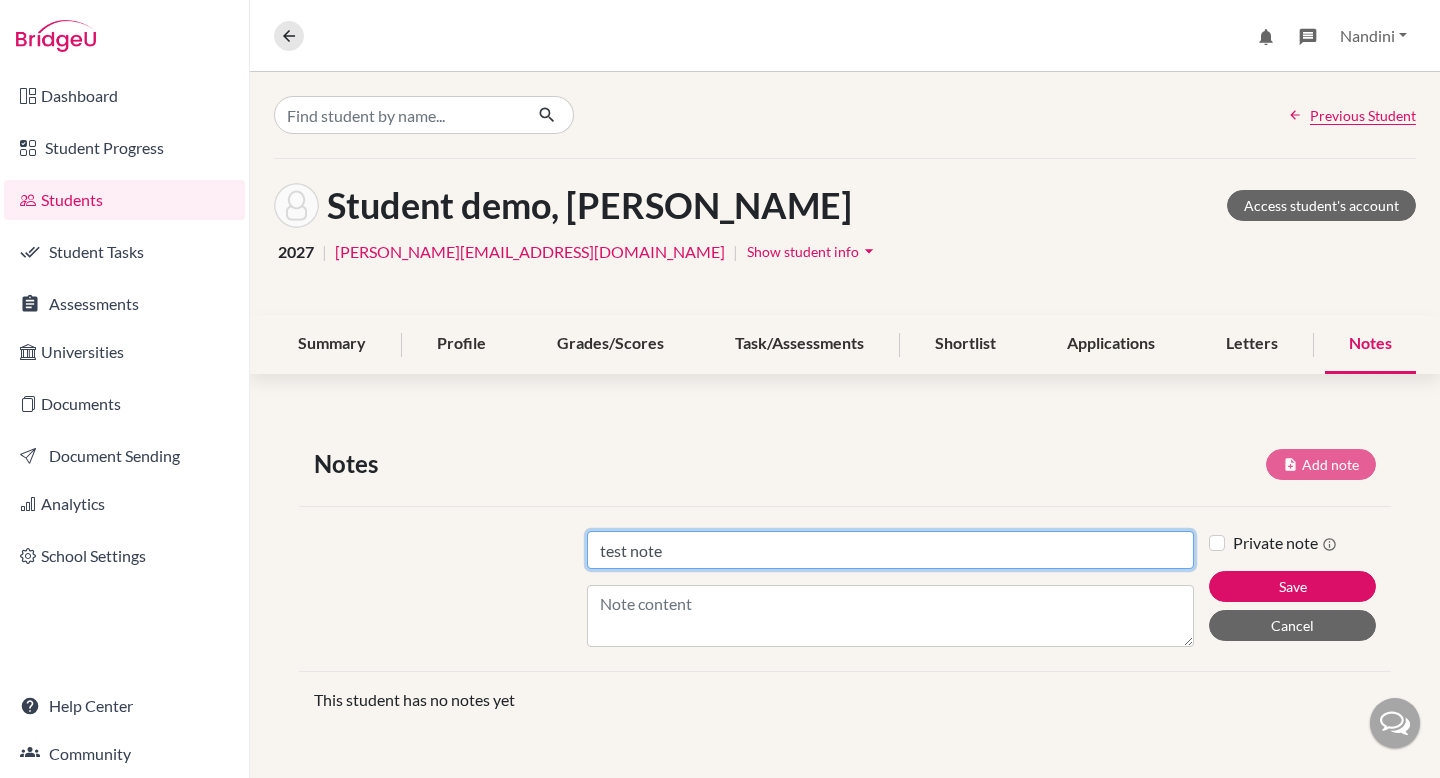 type on "test note" 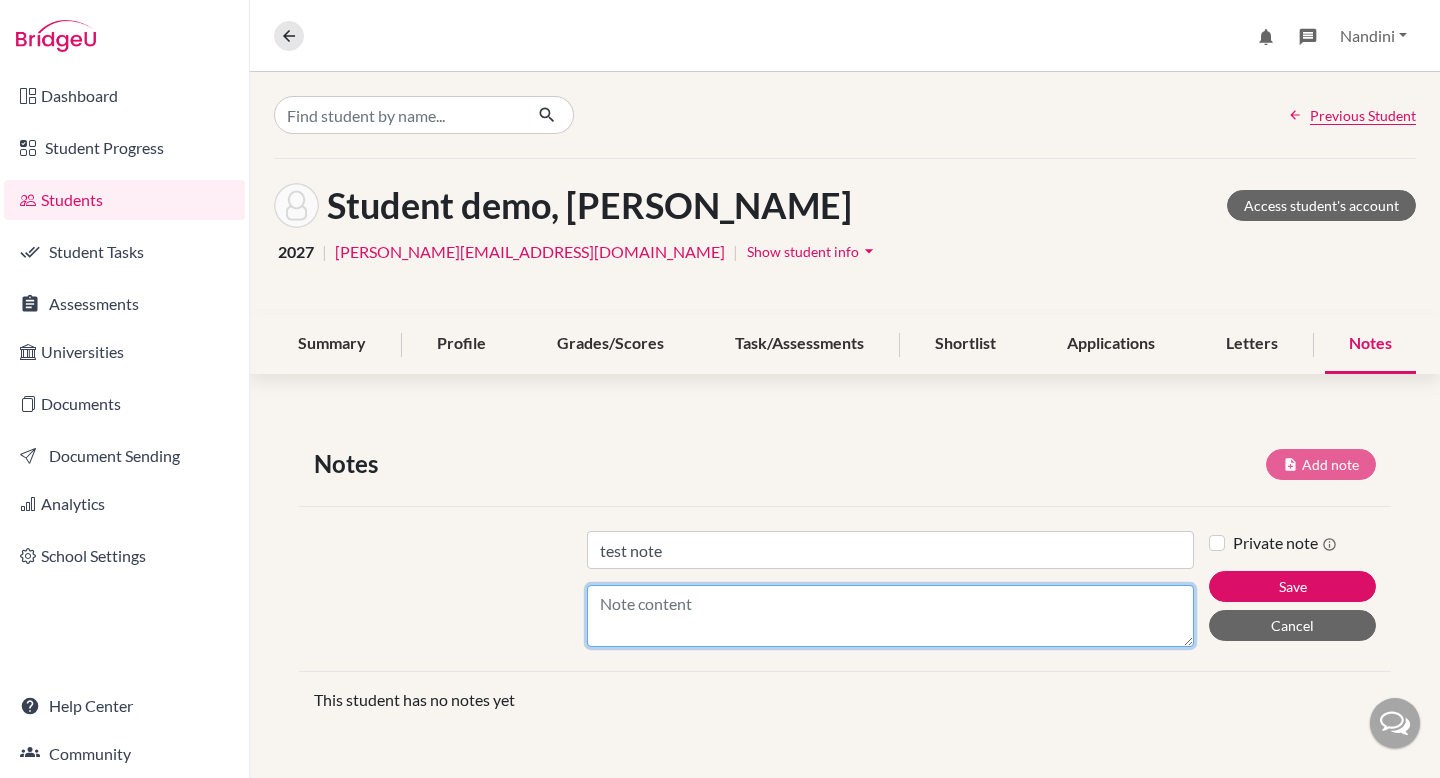 click on "Content" at bounding box center [890, 616] 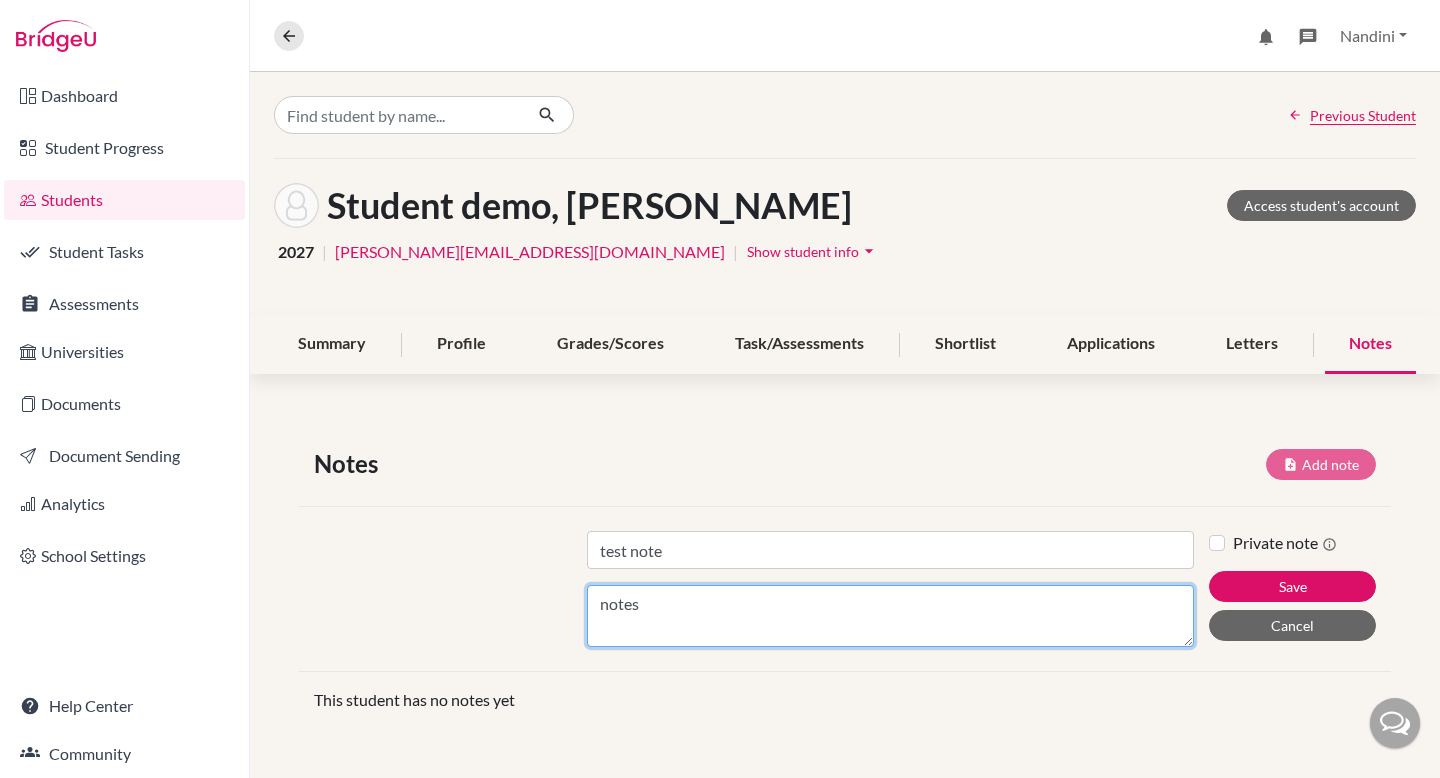 type on "notes" 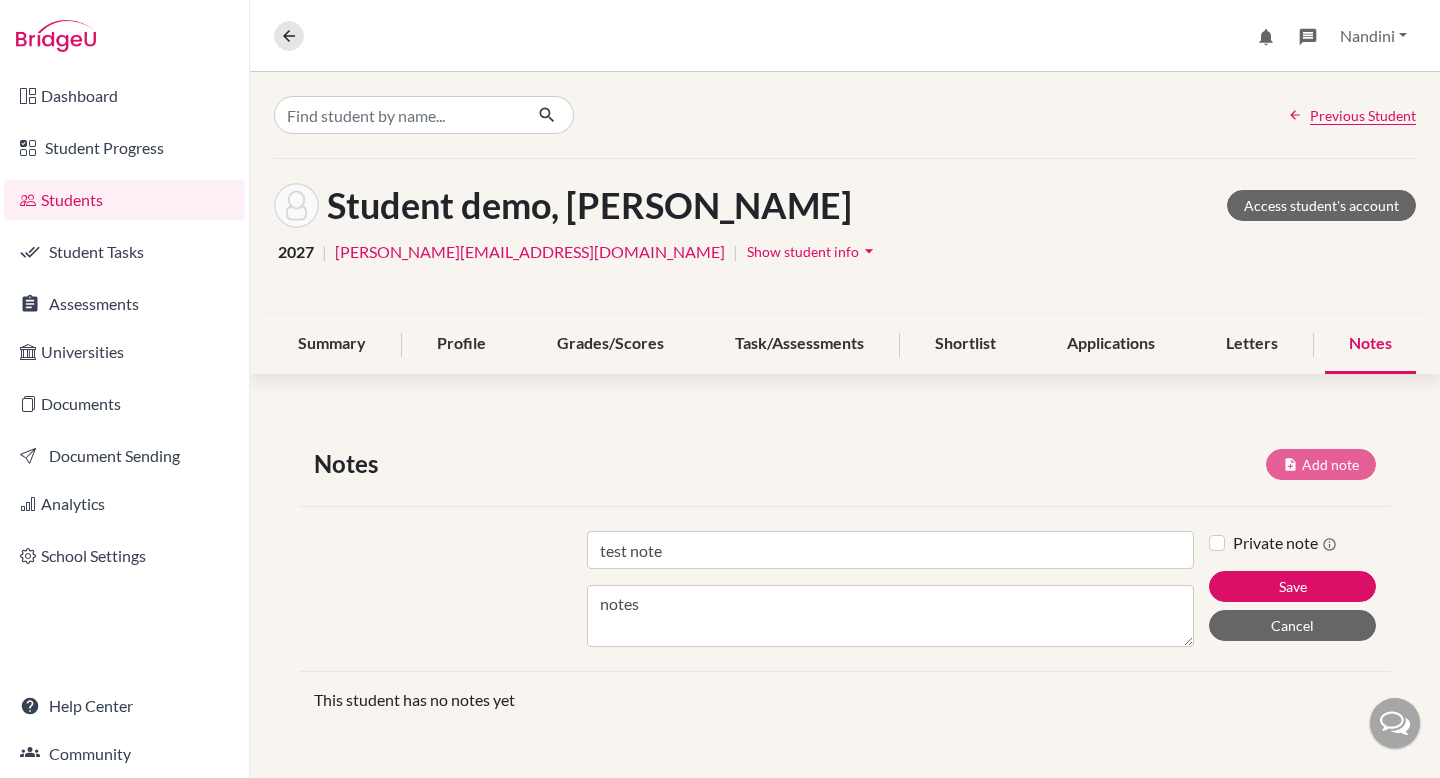 click on "Private note" at bounding box center (1285, 543) 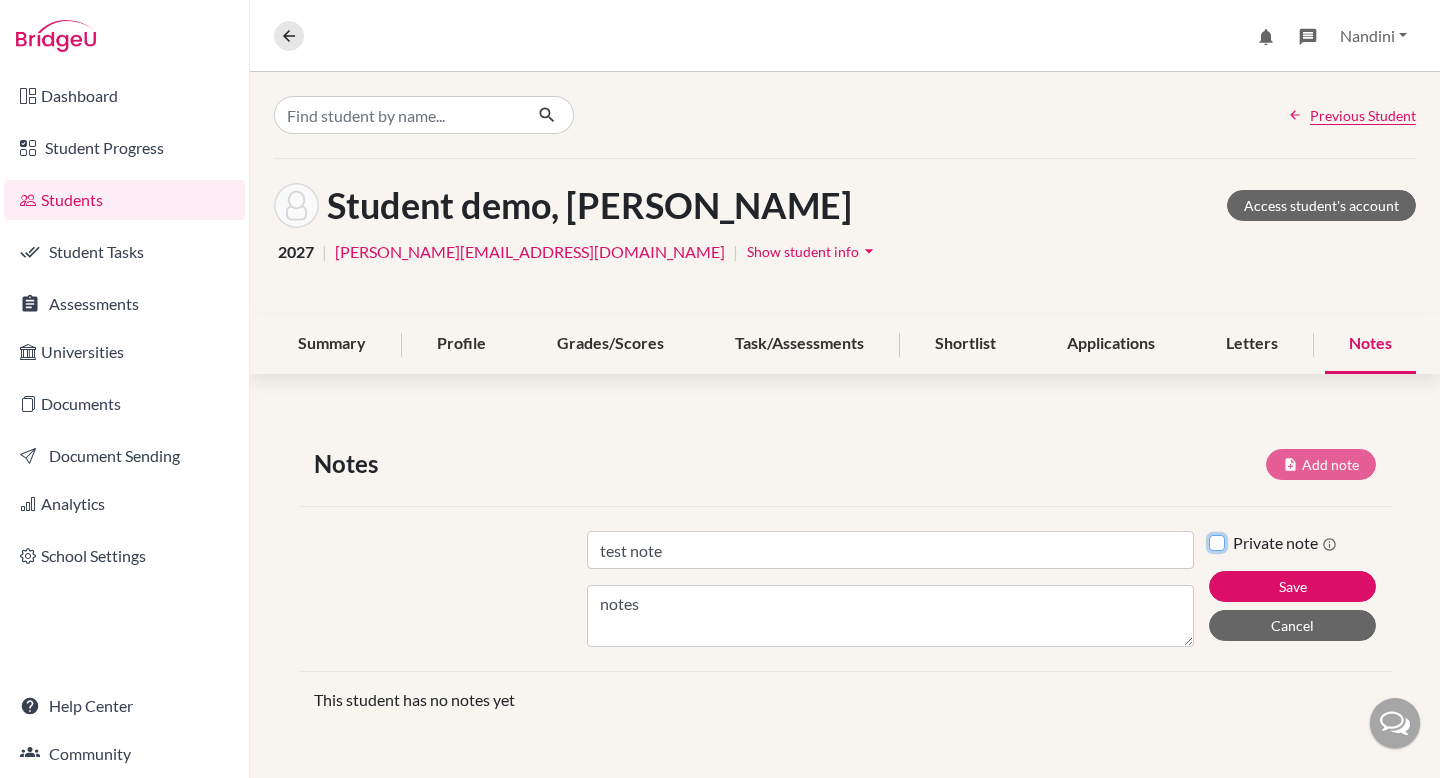 click on "Private note" at bounding box center [1217, 541] 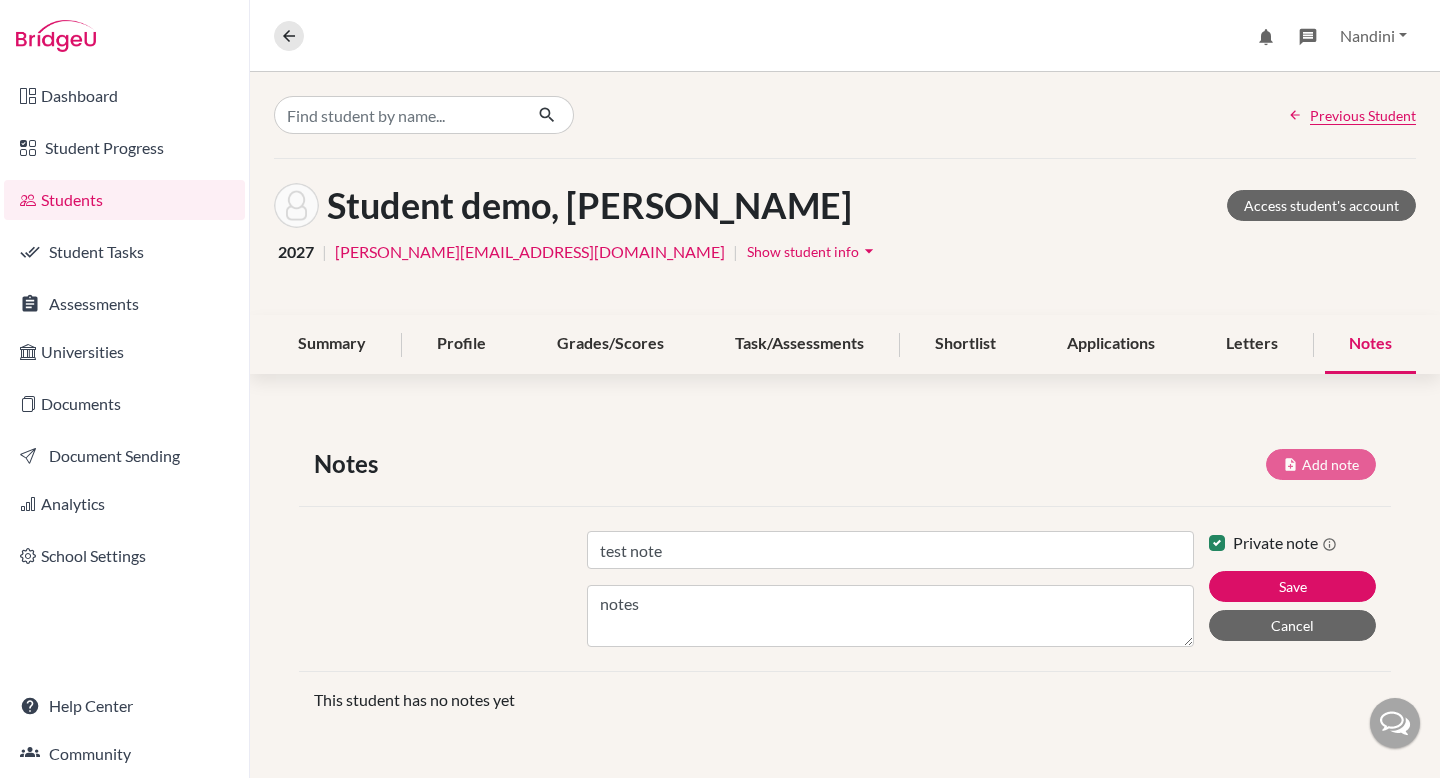 click on "Private note" at bounding box center (1285, 543) 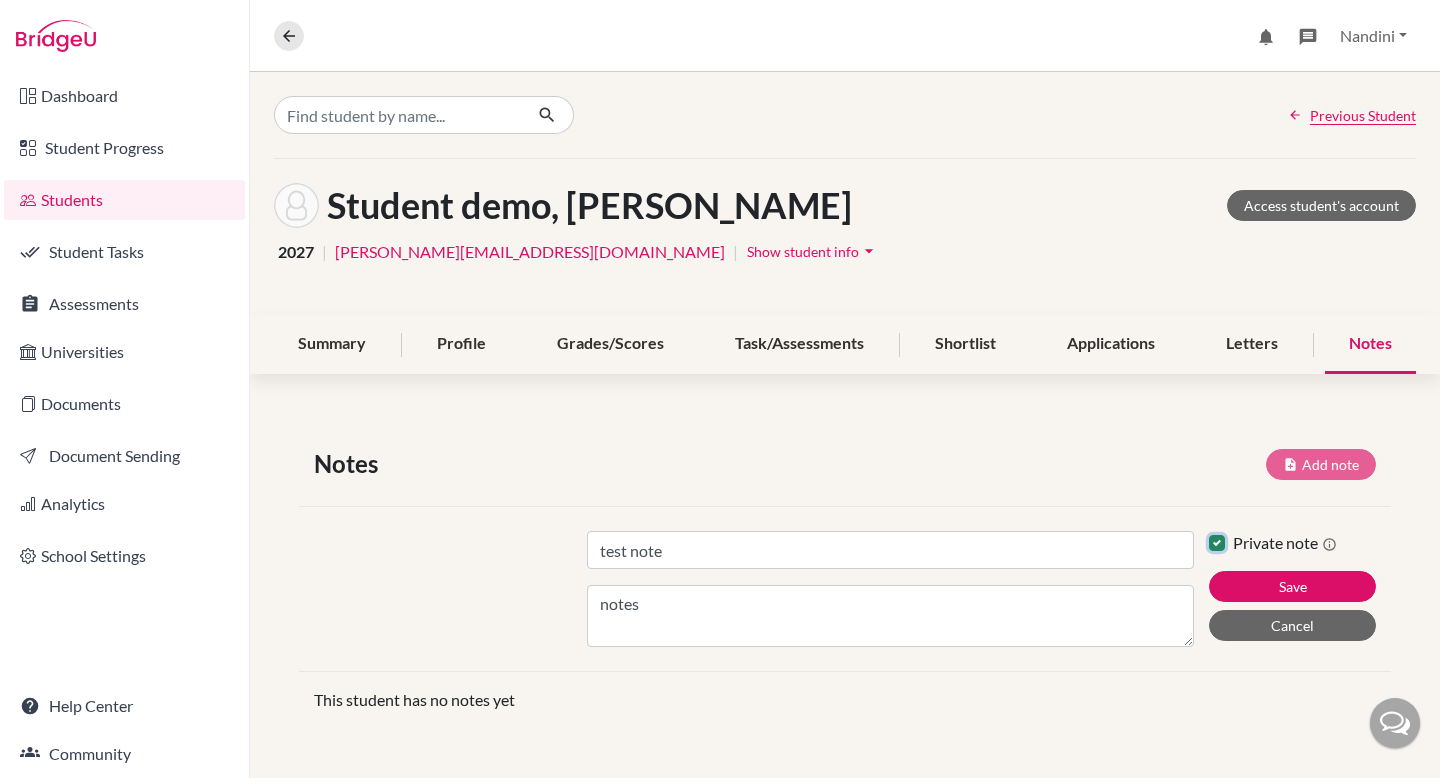 click on "Private note" at bounding box center (1217, 541) 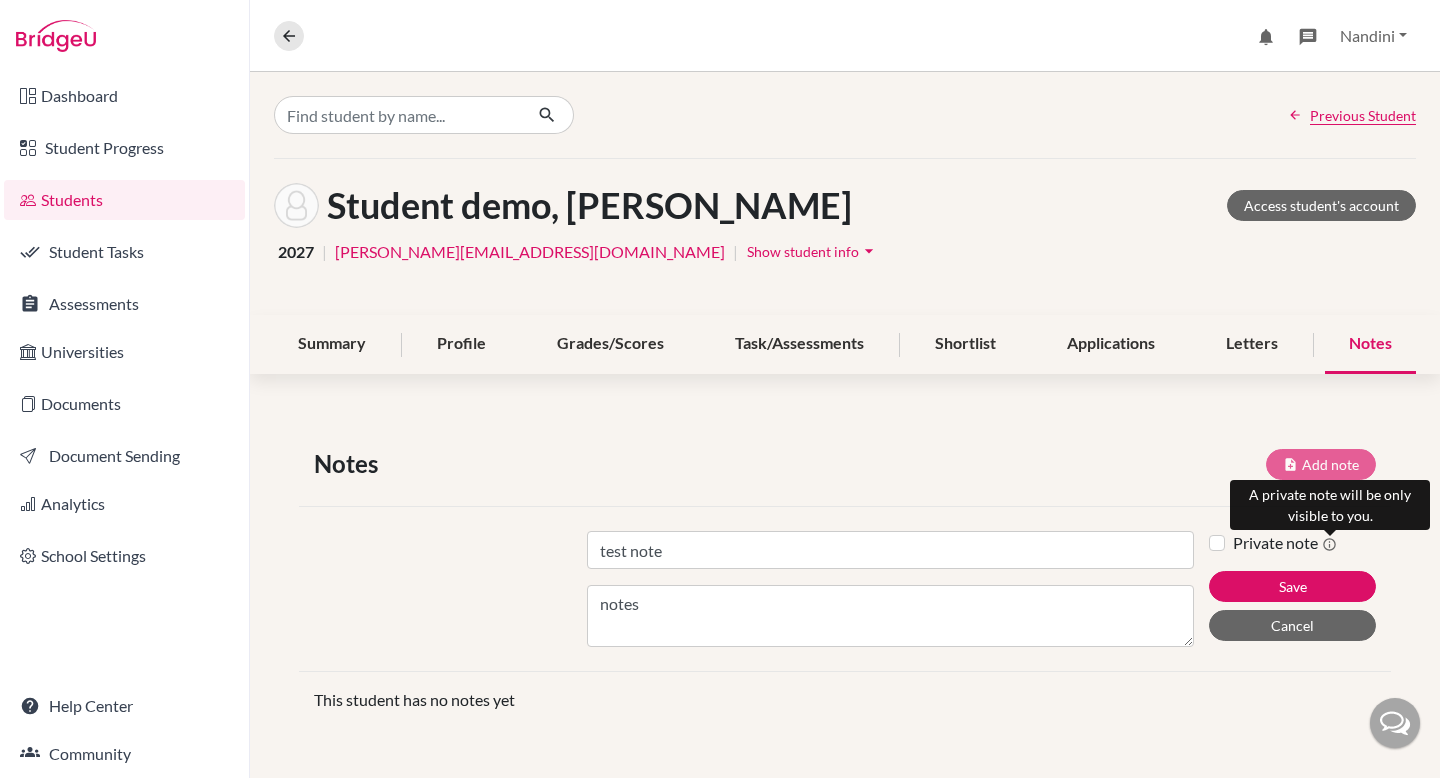 click at bounding box center (1329, 544) 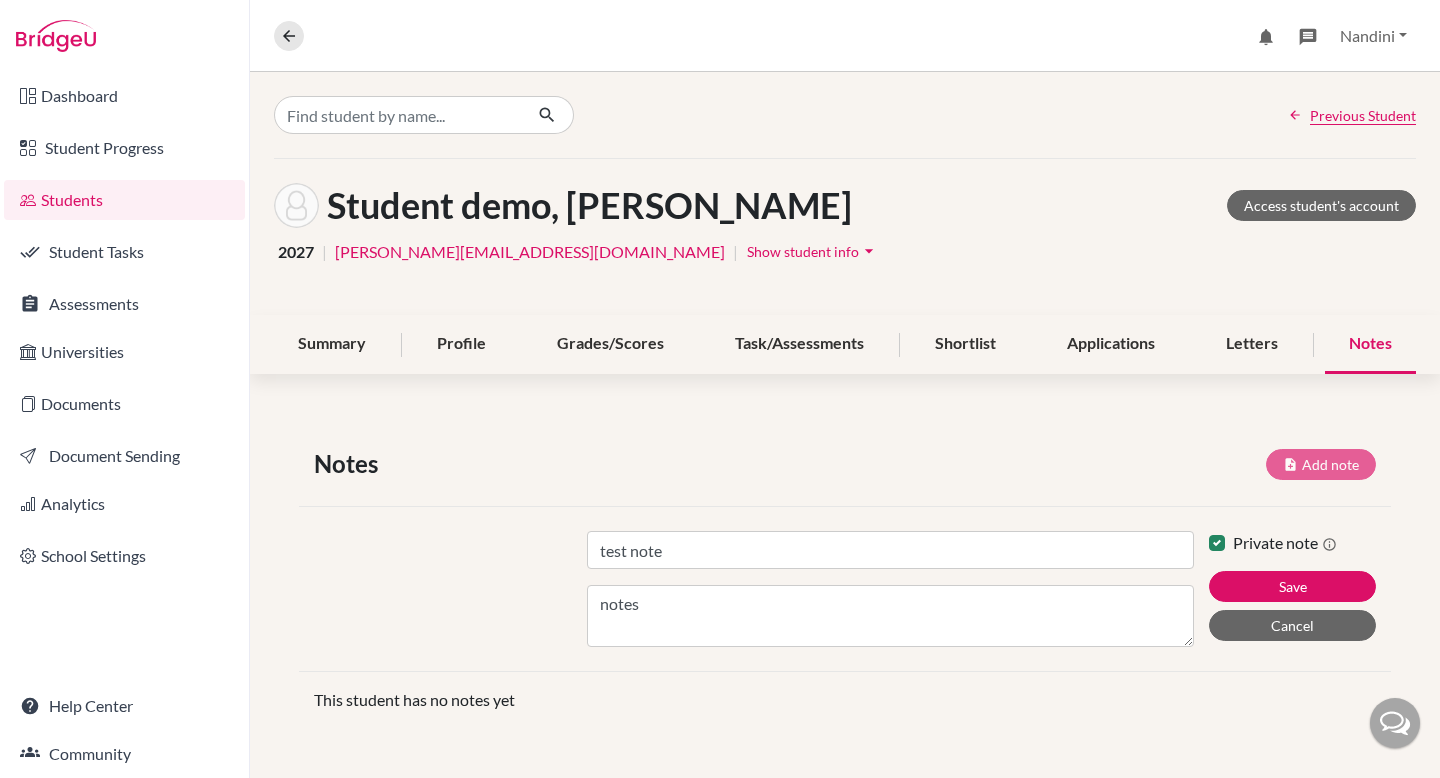 click on "Private note" at bounding box center [1285, 543] 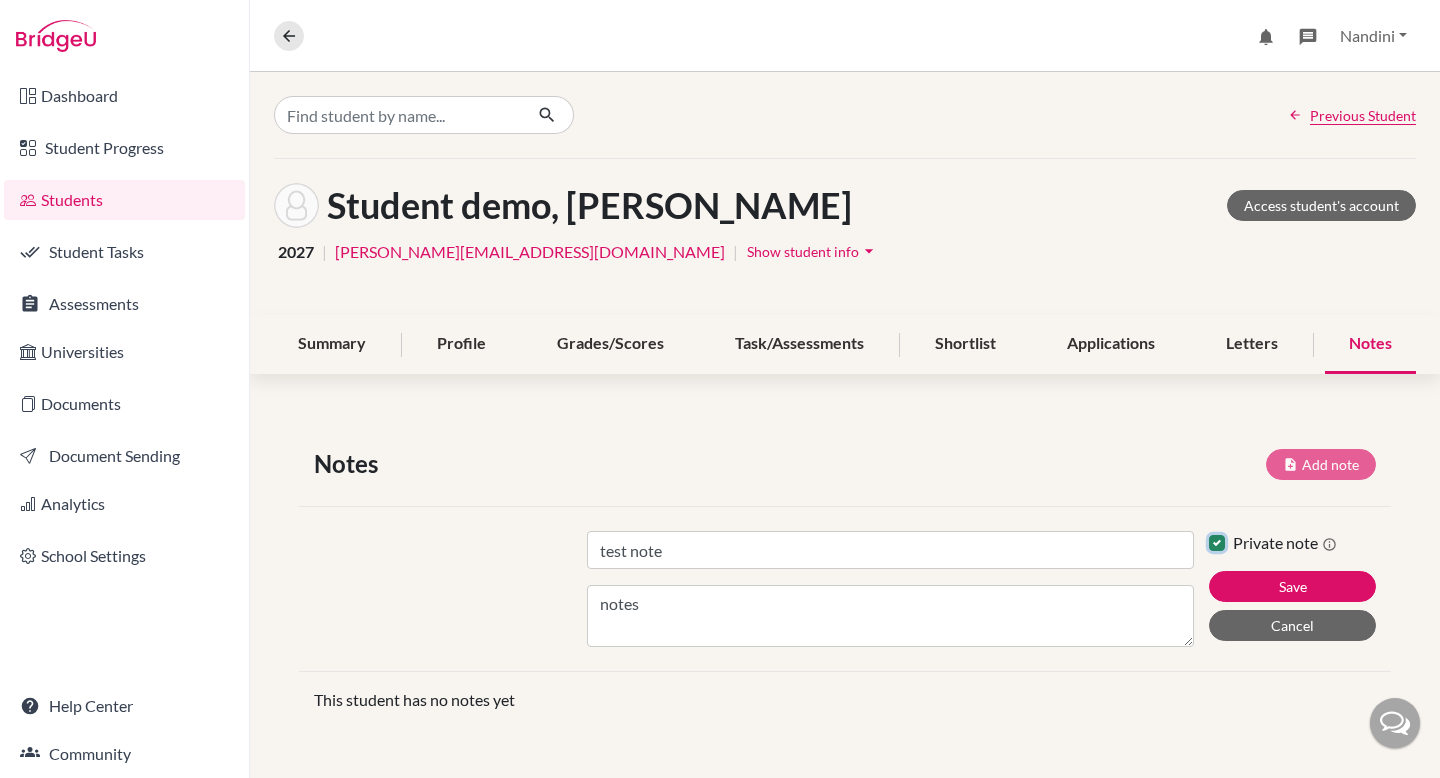 click on "Private note" at bounding box center [1217, 541] 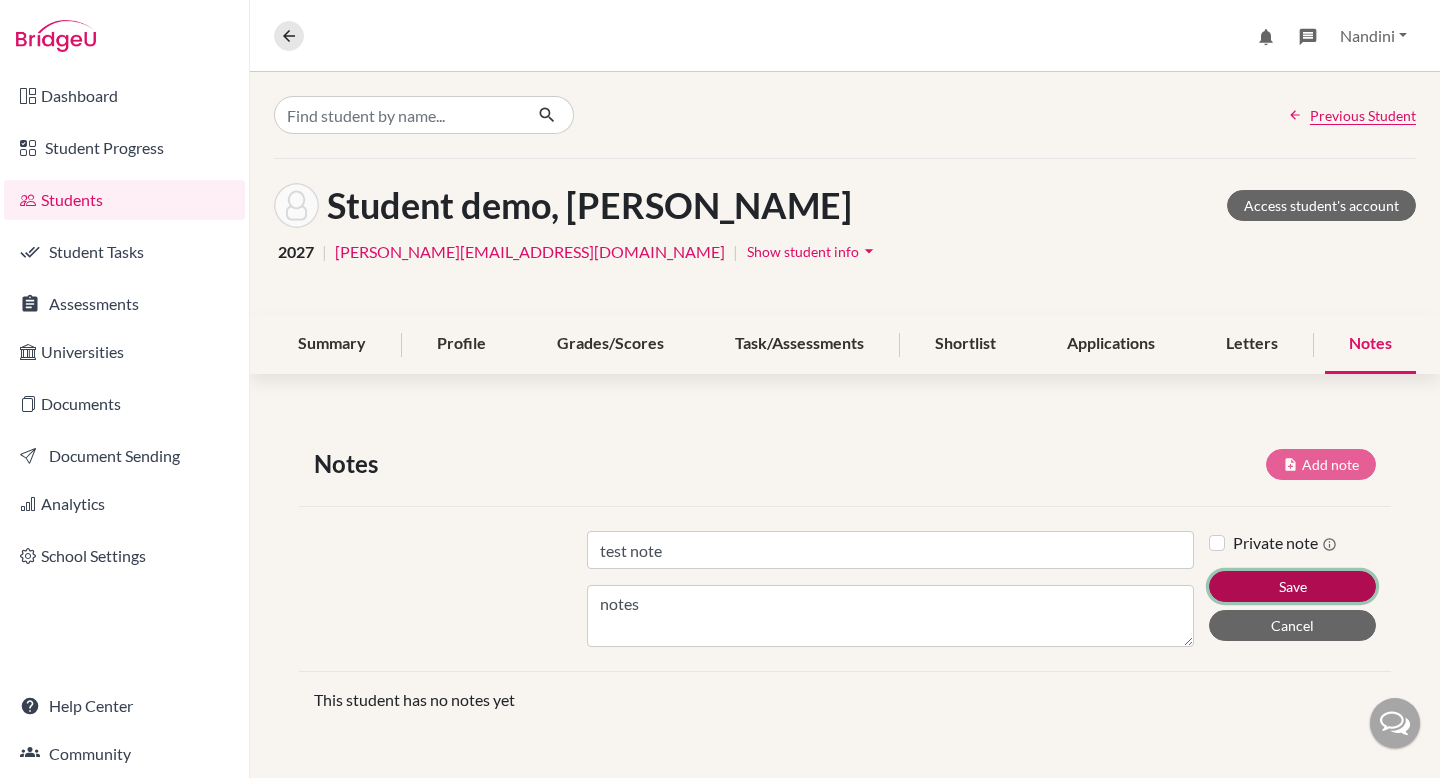 click on "Save" at bounding box center (1292, 586) 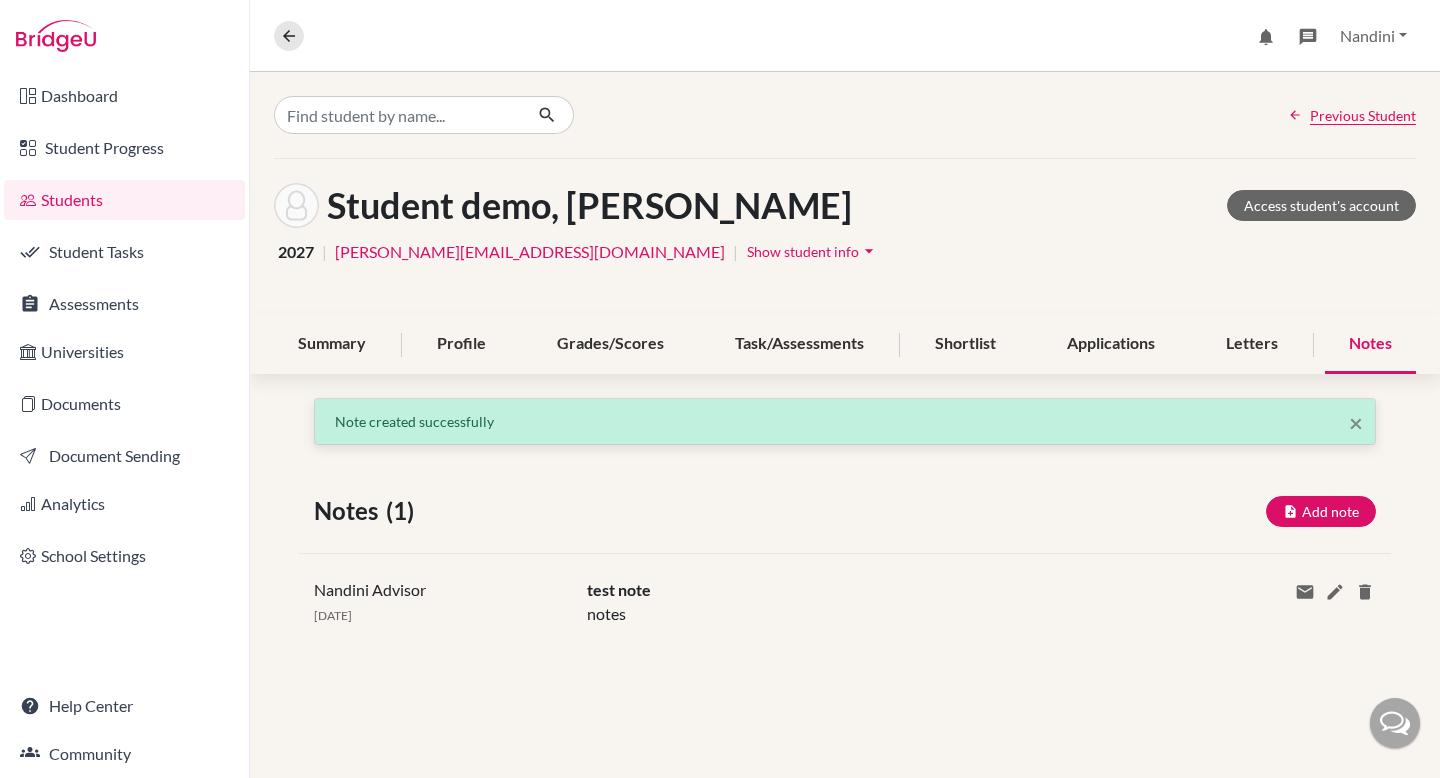 click on "Students" at bounding box center [124, 200] 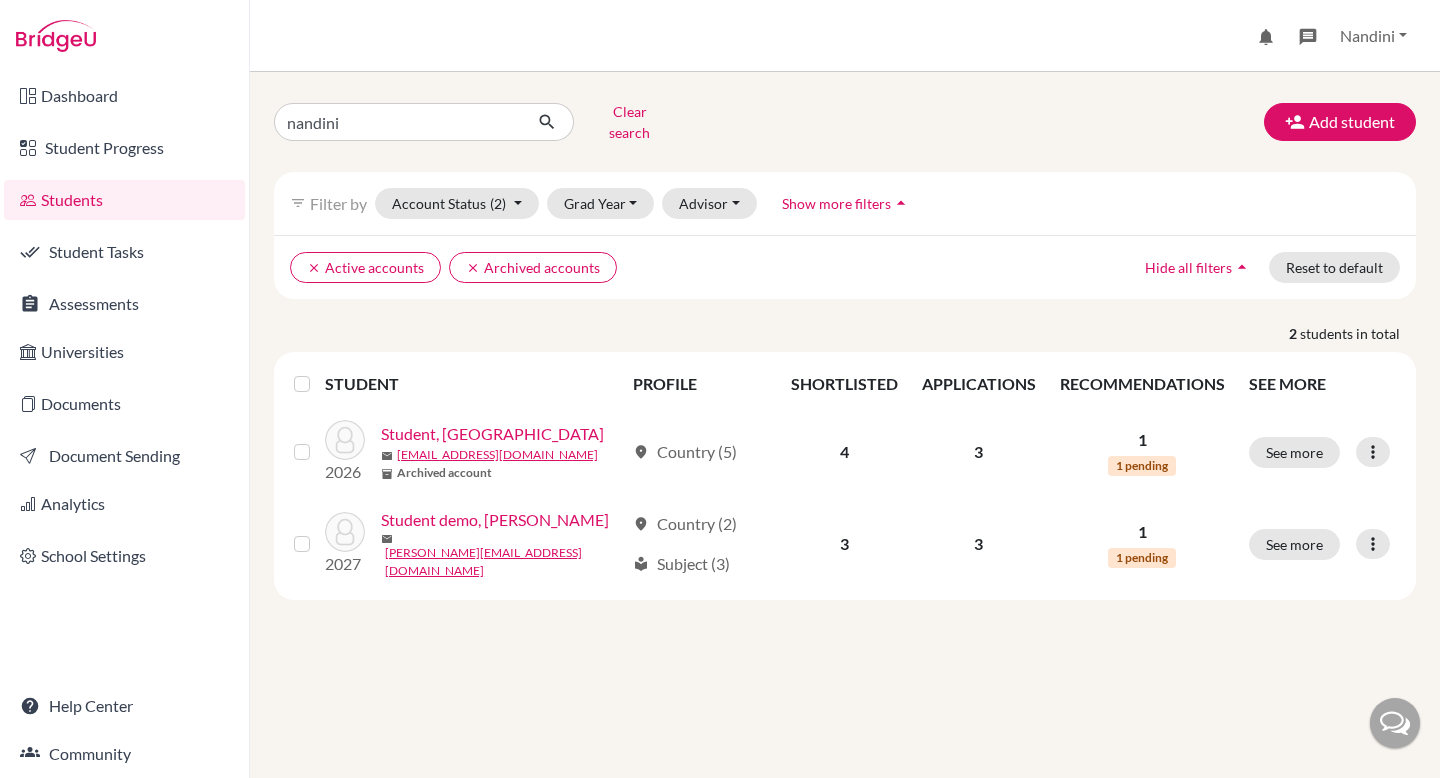 scroll, scrollTop: 0, scrollLeft: 0, axis: both 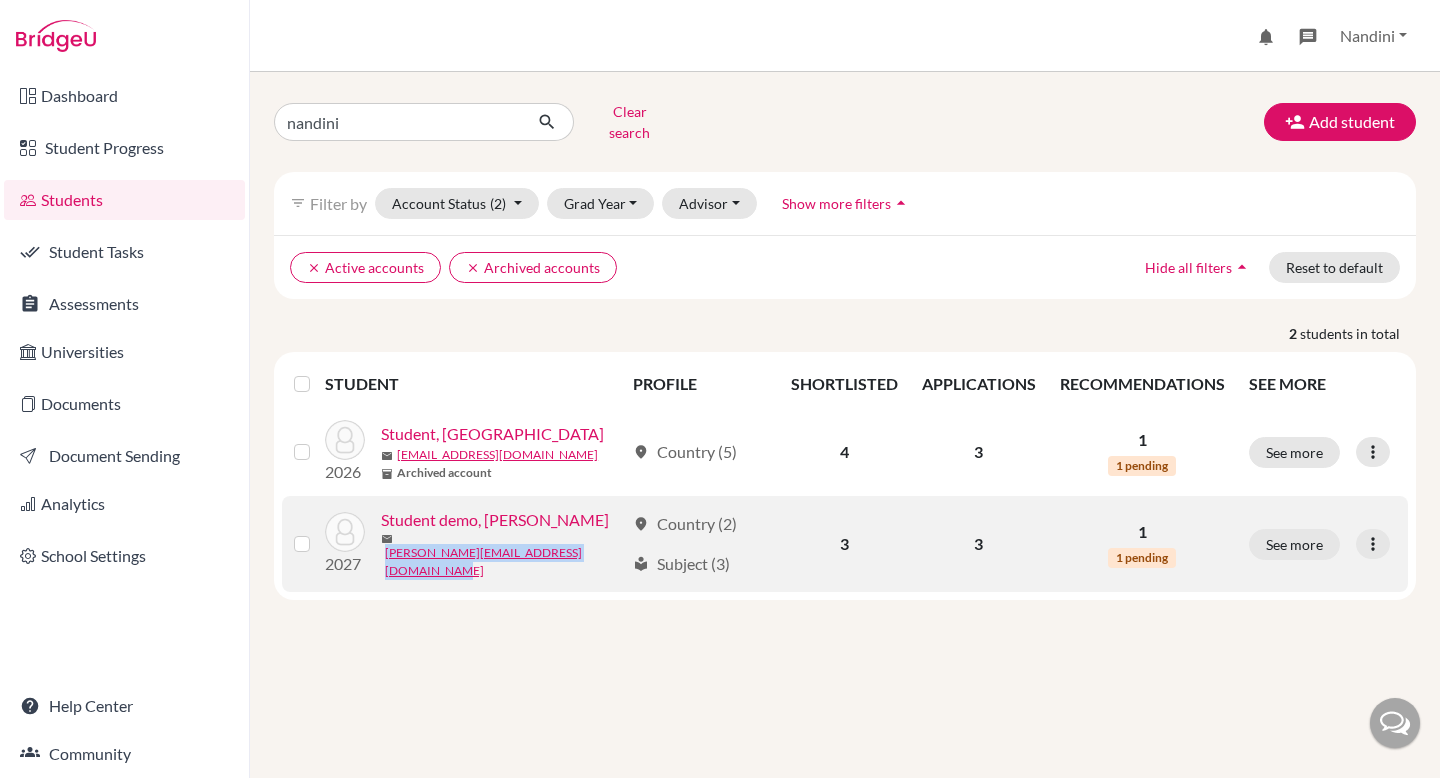 click on "Student demo, Nandini" at bounding box center (495, 520) 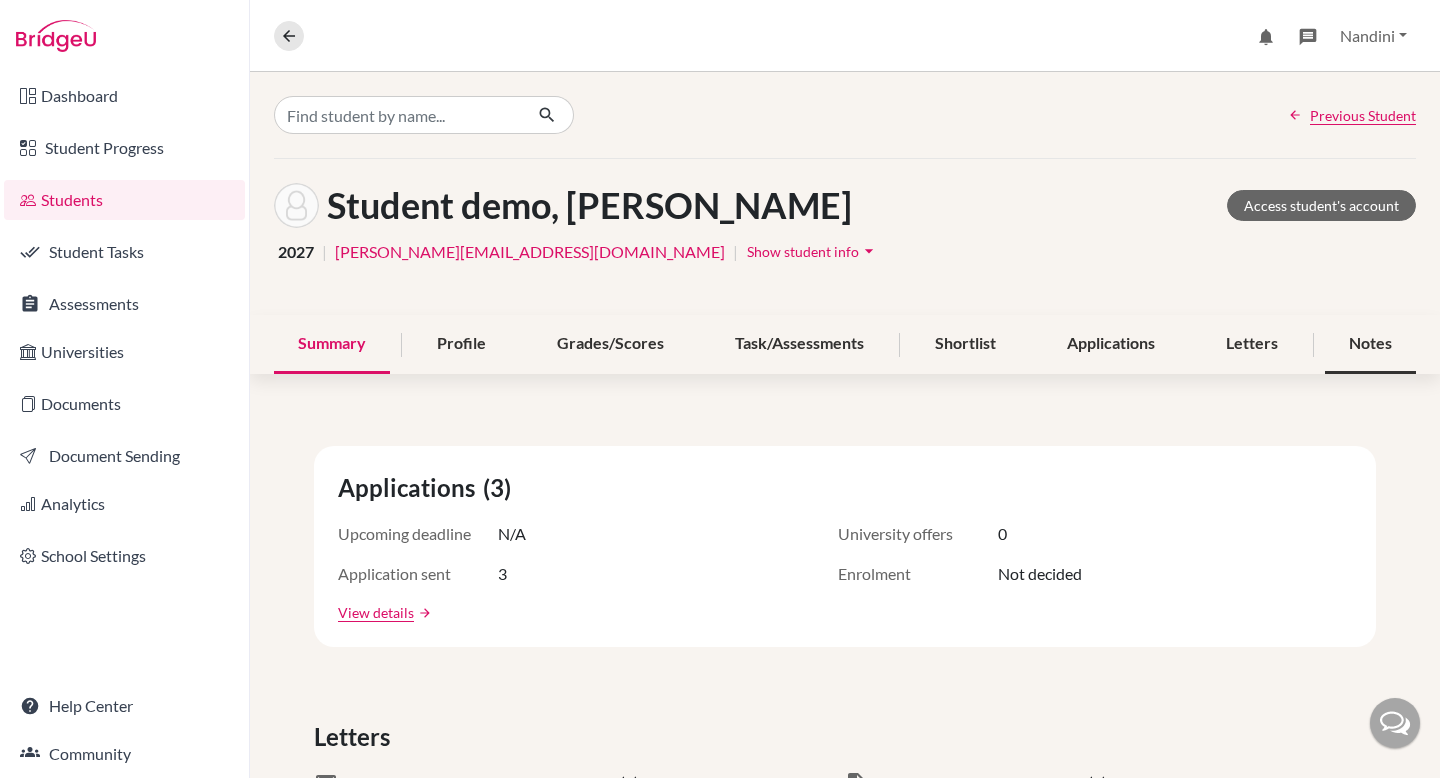click on "Notes" at bounding box center (1370, 344) 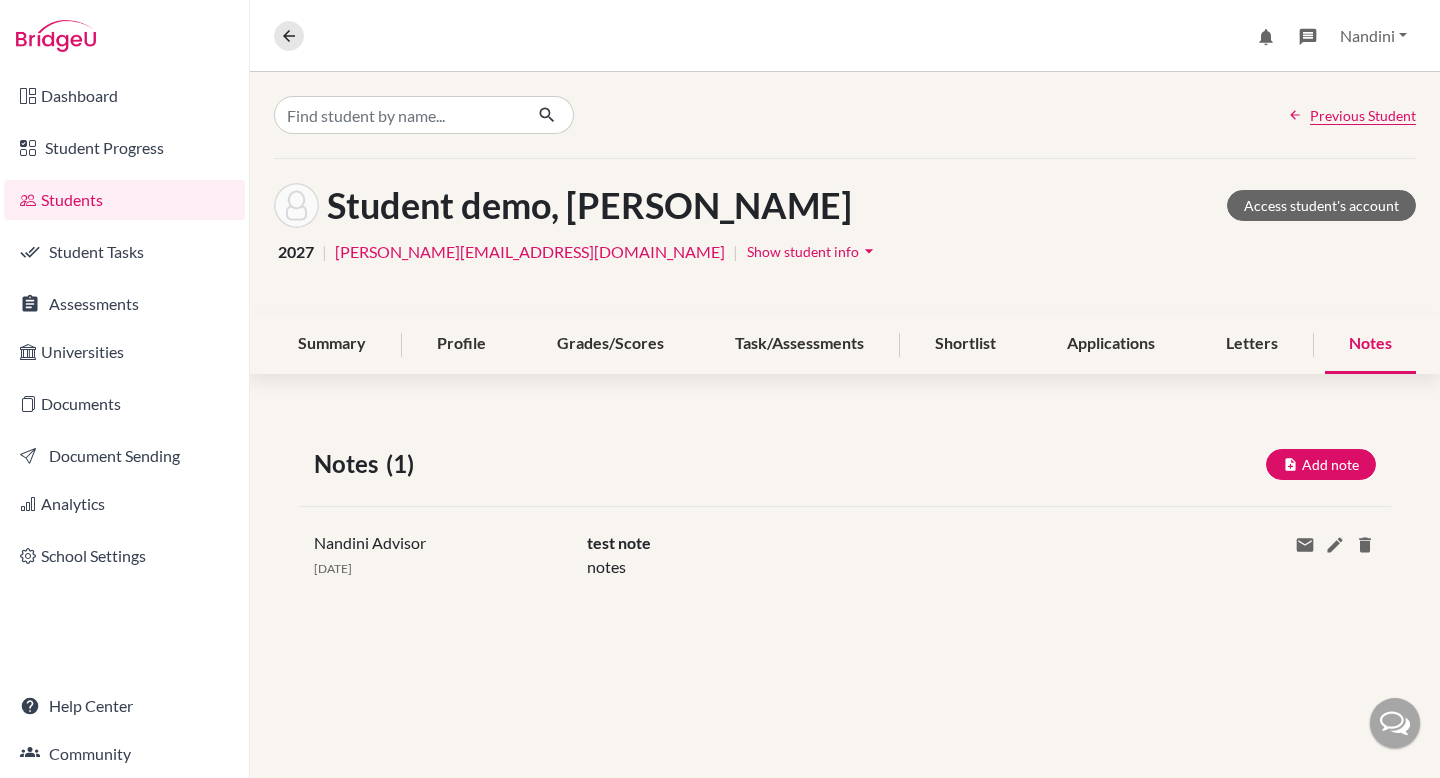 click on "Share via email Email address Send Delete this note? Cancel Delete" at bounding box center (1300, 555) 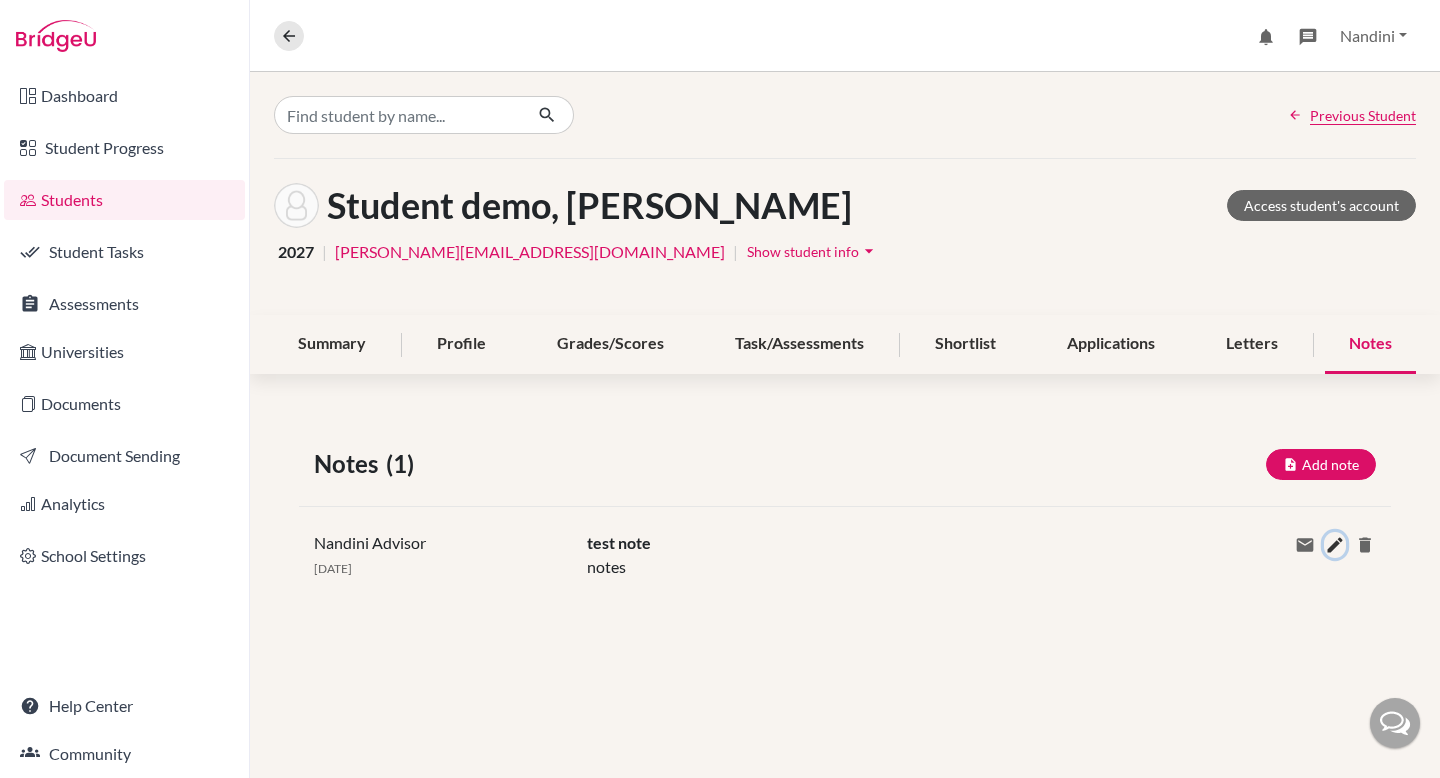 click at bounding box center (1335, 545) 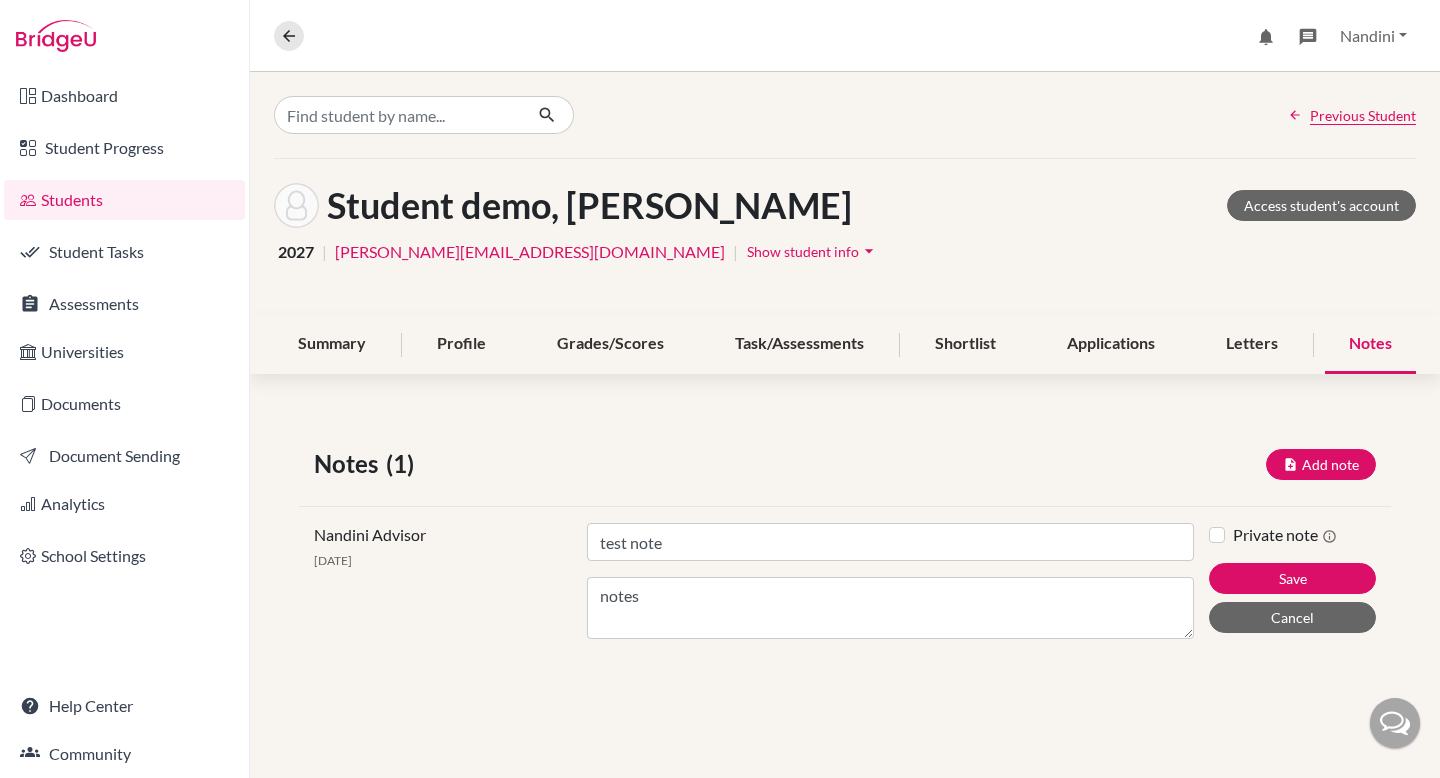 click on "Private note" at bounding box center [1285, 535] 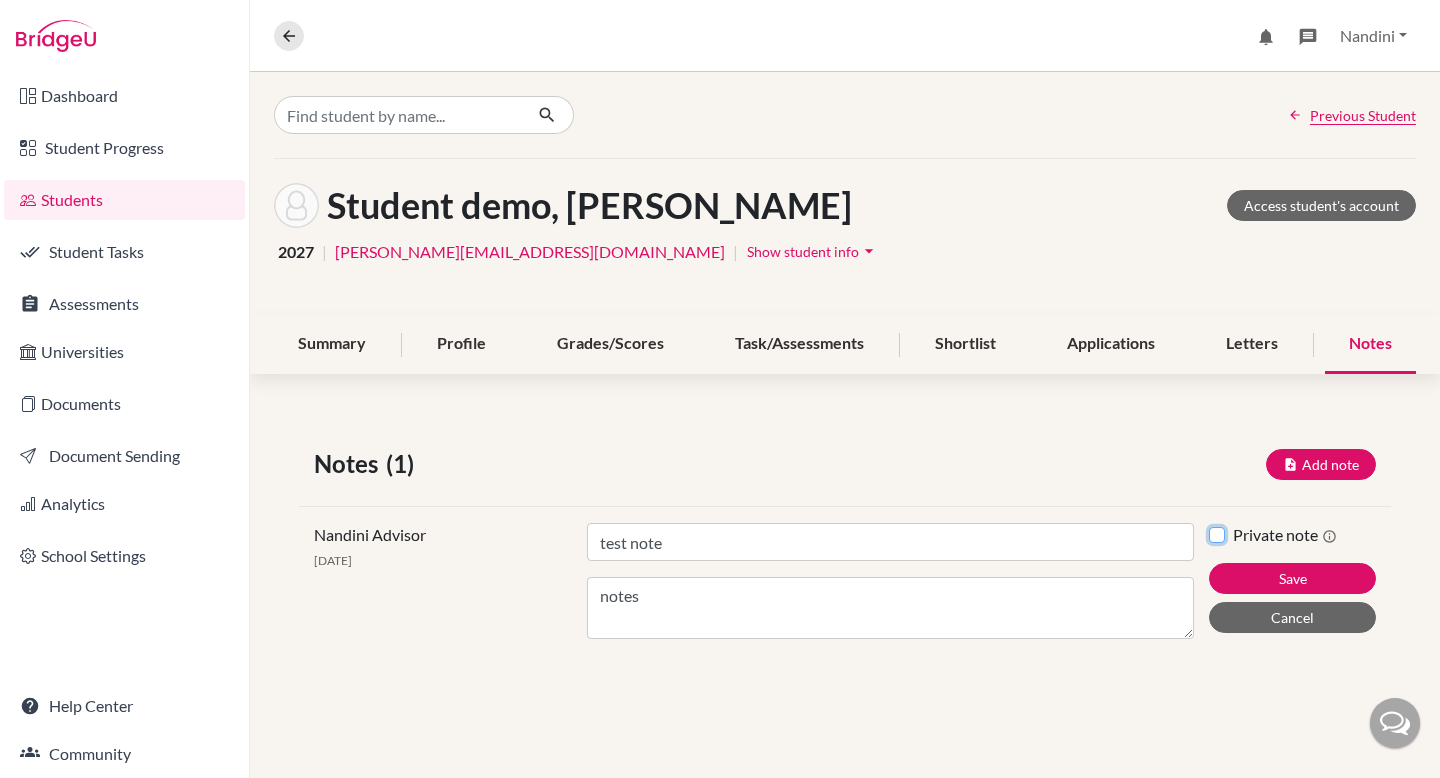 click on "Private note" at bounding box center (1217, 533) 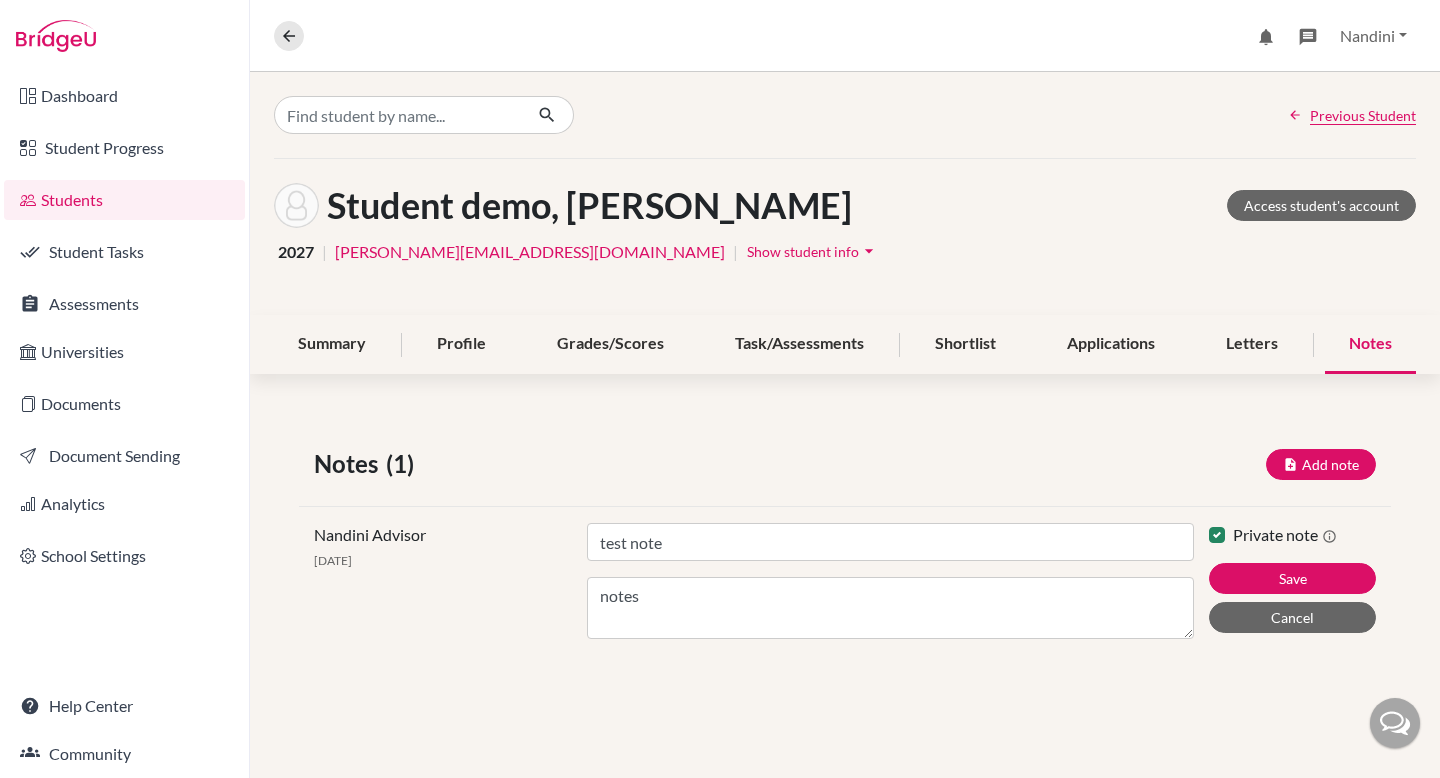 click on "Private note" at bounding box center (1285, 535) 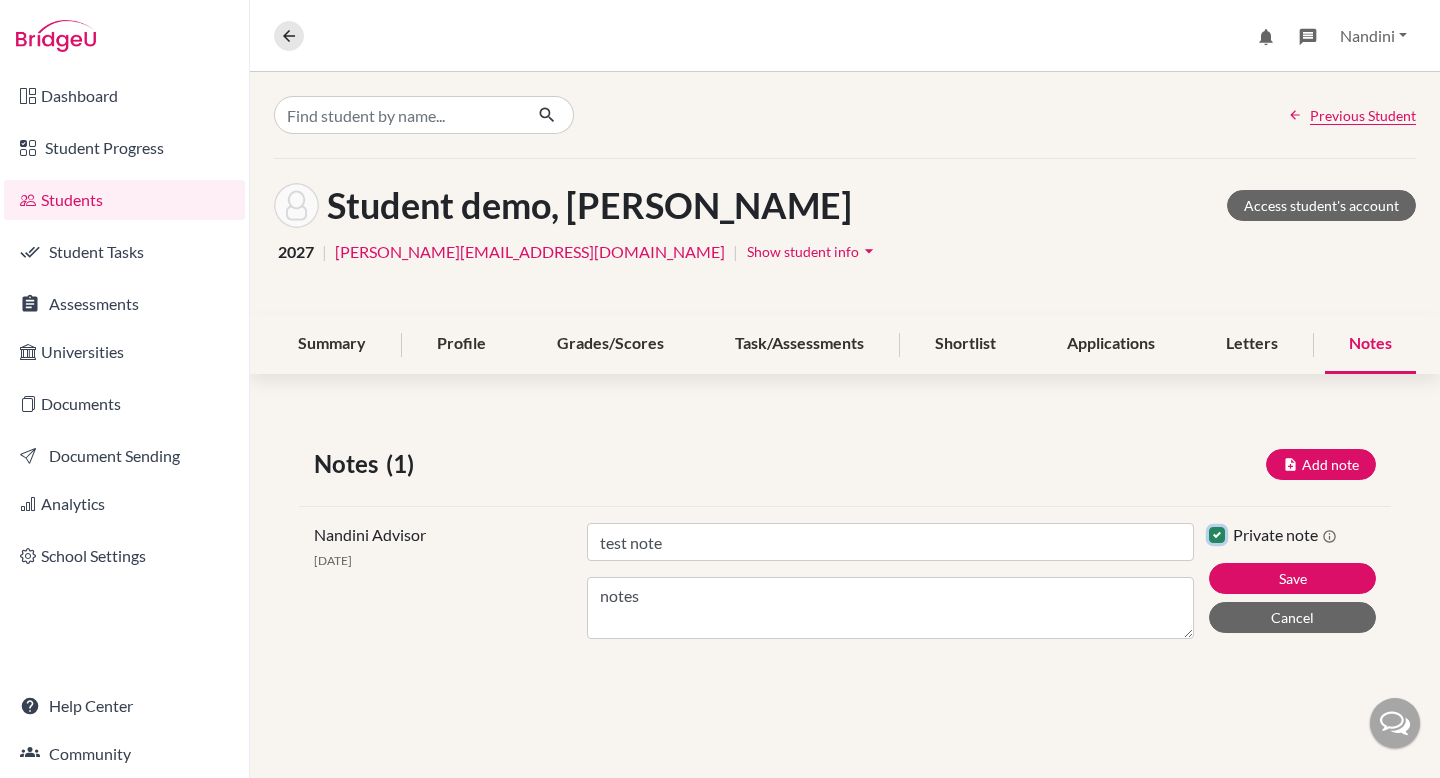click on "Private note" at bounding box center [1217, 533] 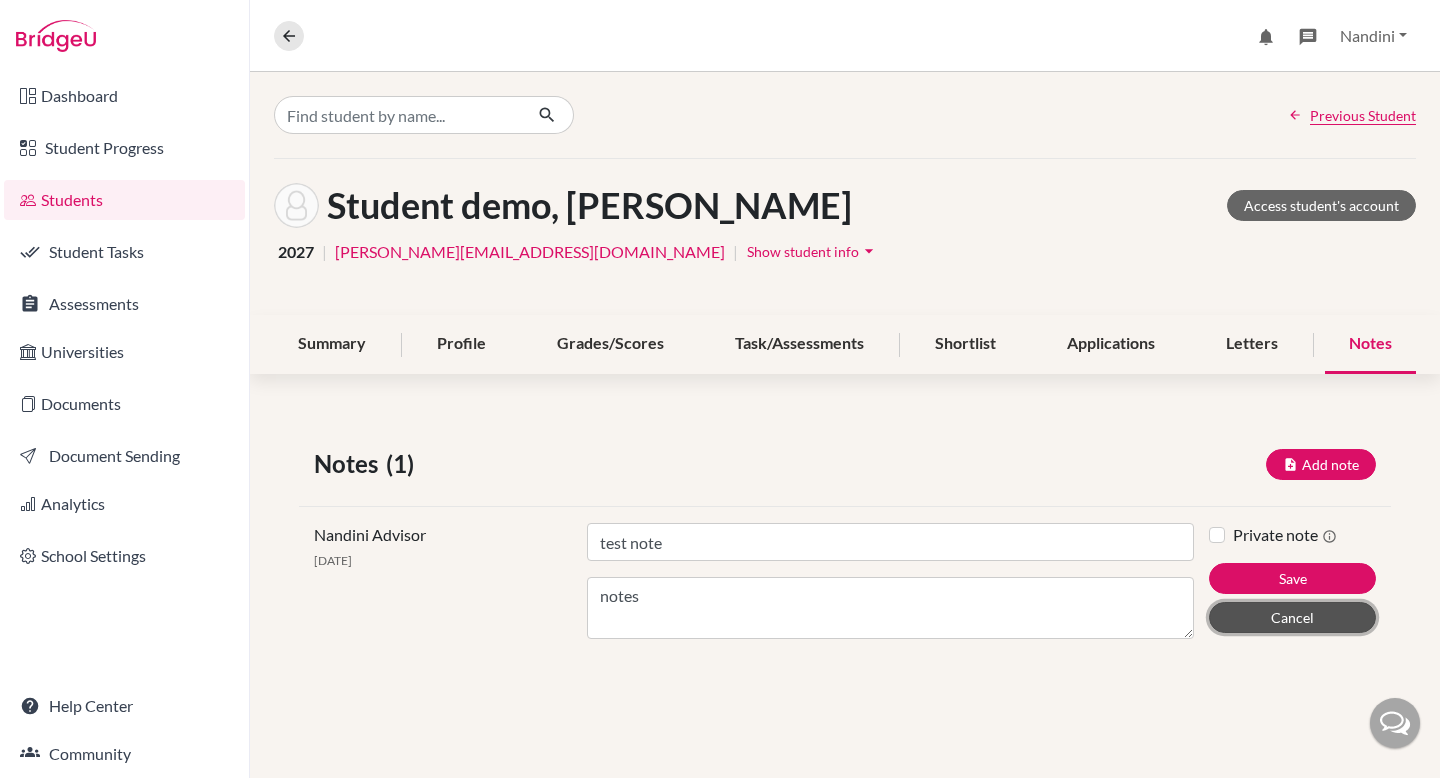 click on "Cancel" at bounding box center [1292, 617] 